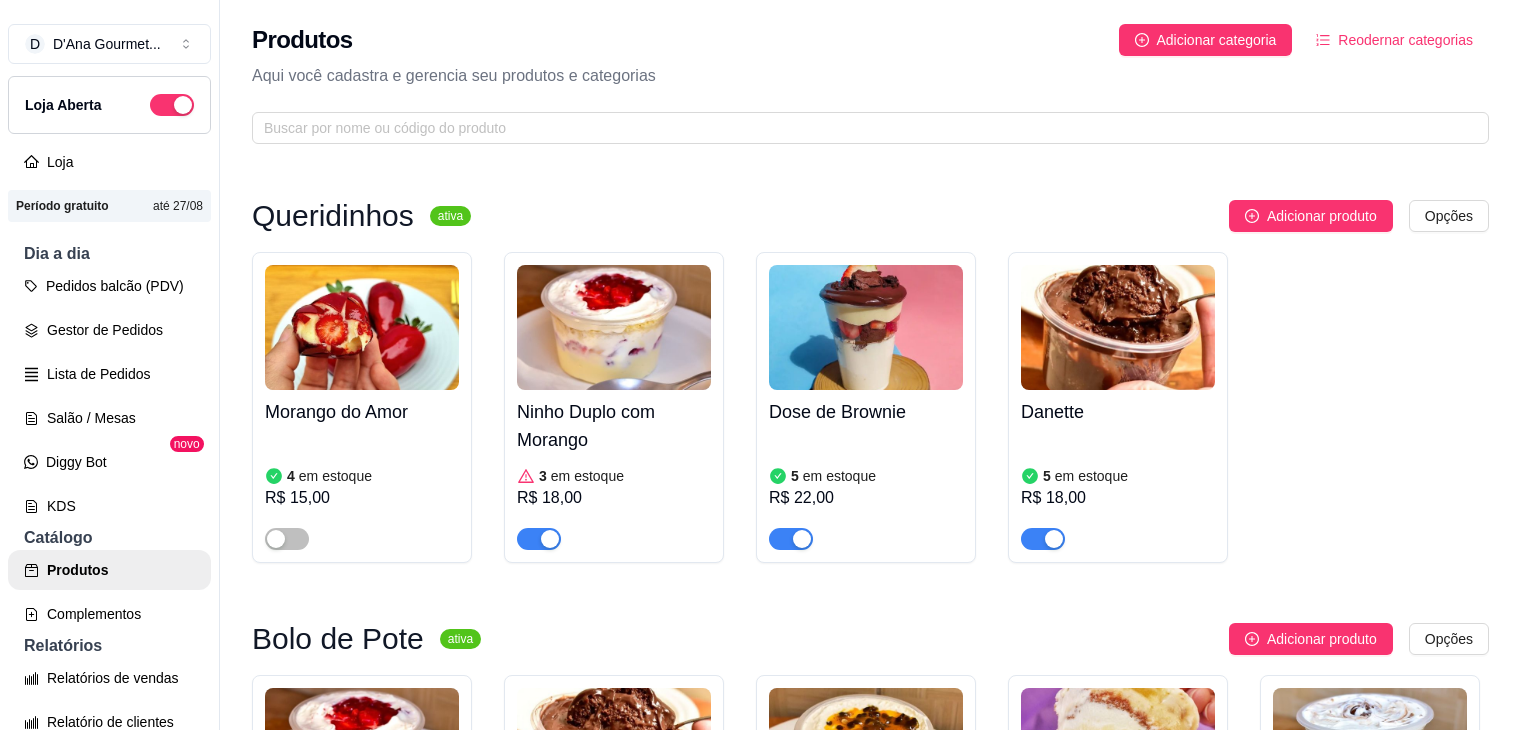 scroll, scrollTop: 0, scrollLeft: 0, axis: both 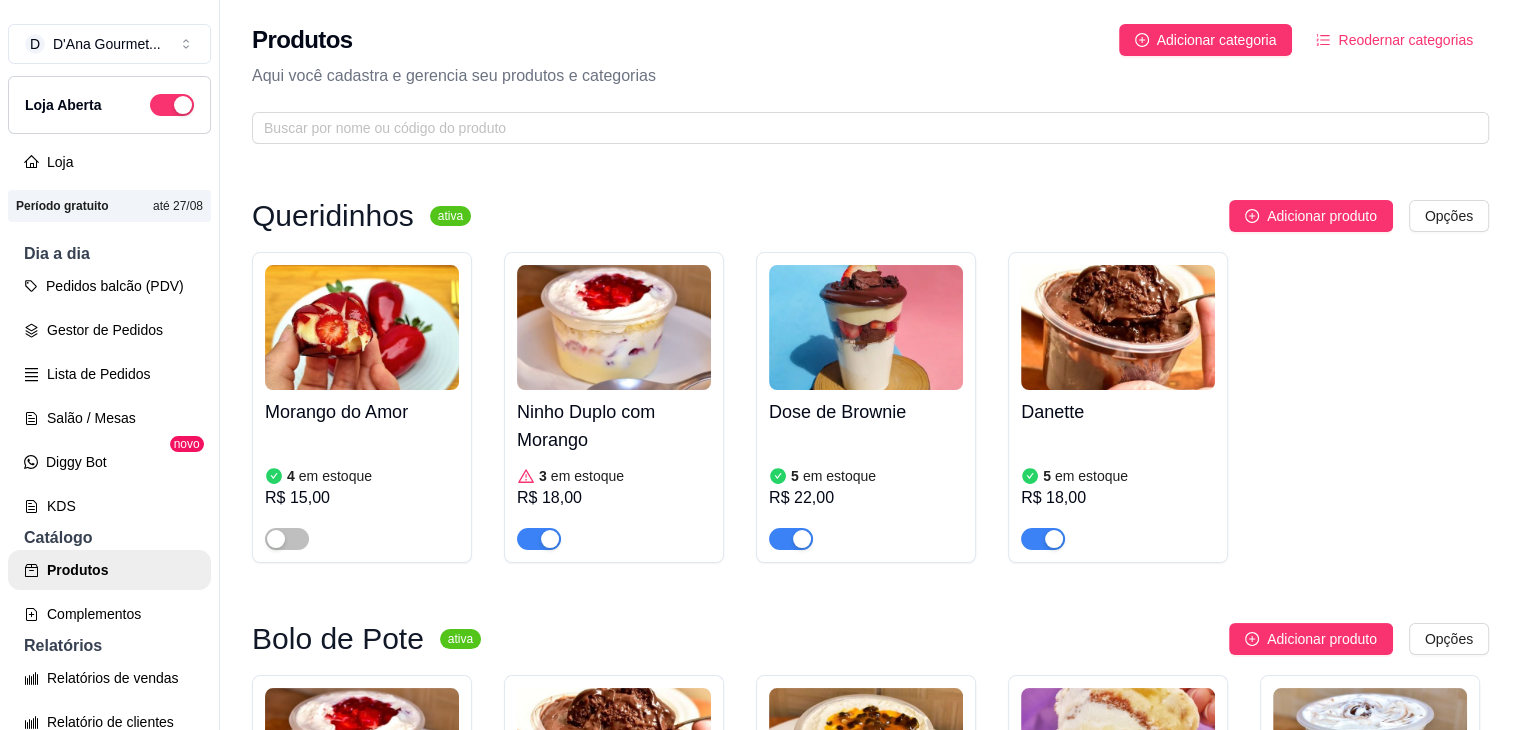 click on "Ninho Duplo com Morango 3 em estoque R$ 18,00" at bounding box center (614, 470) 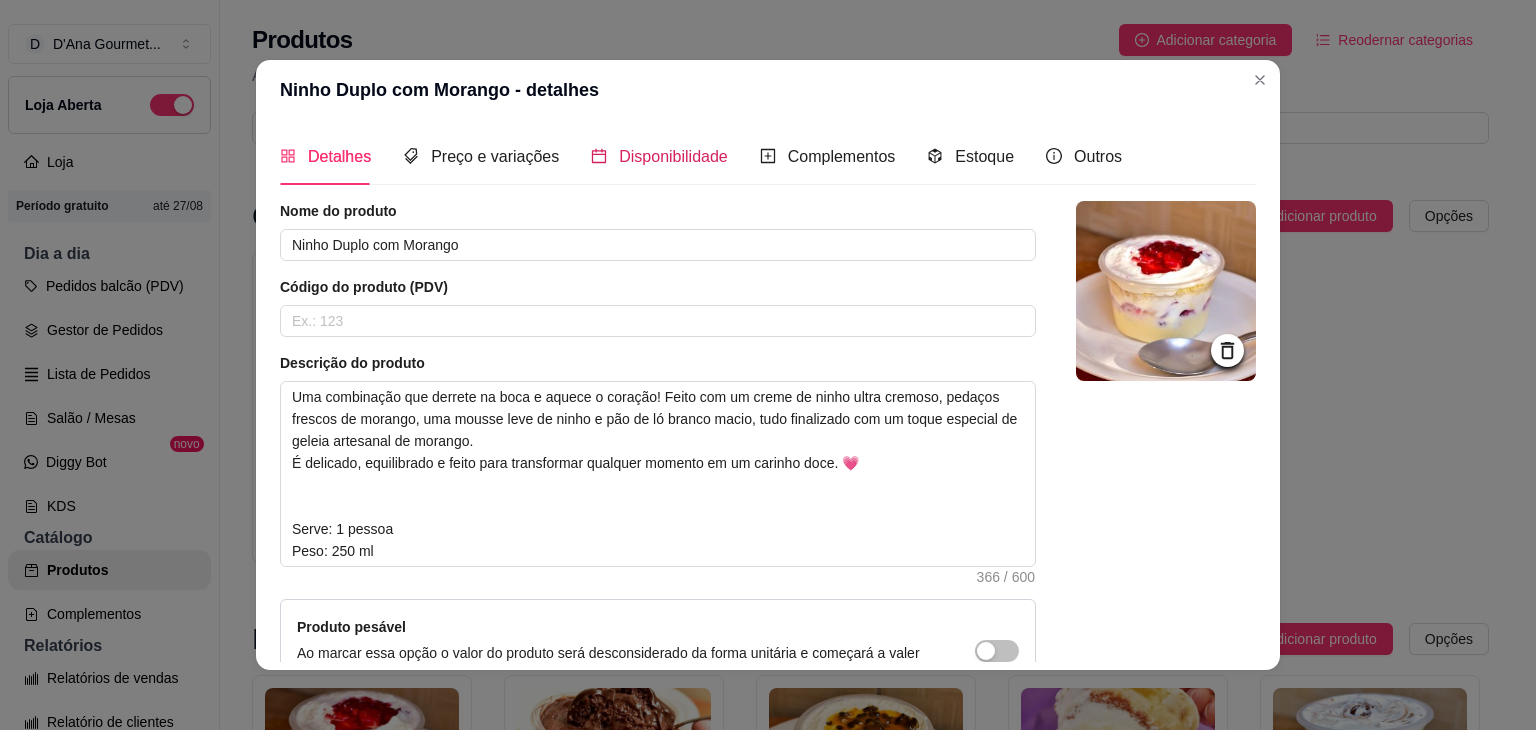 click on "Disponibilidade" at bounding box center (673, 156) 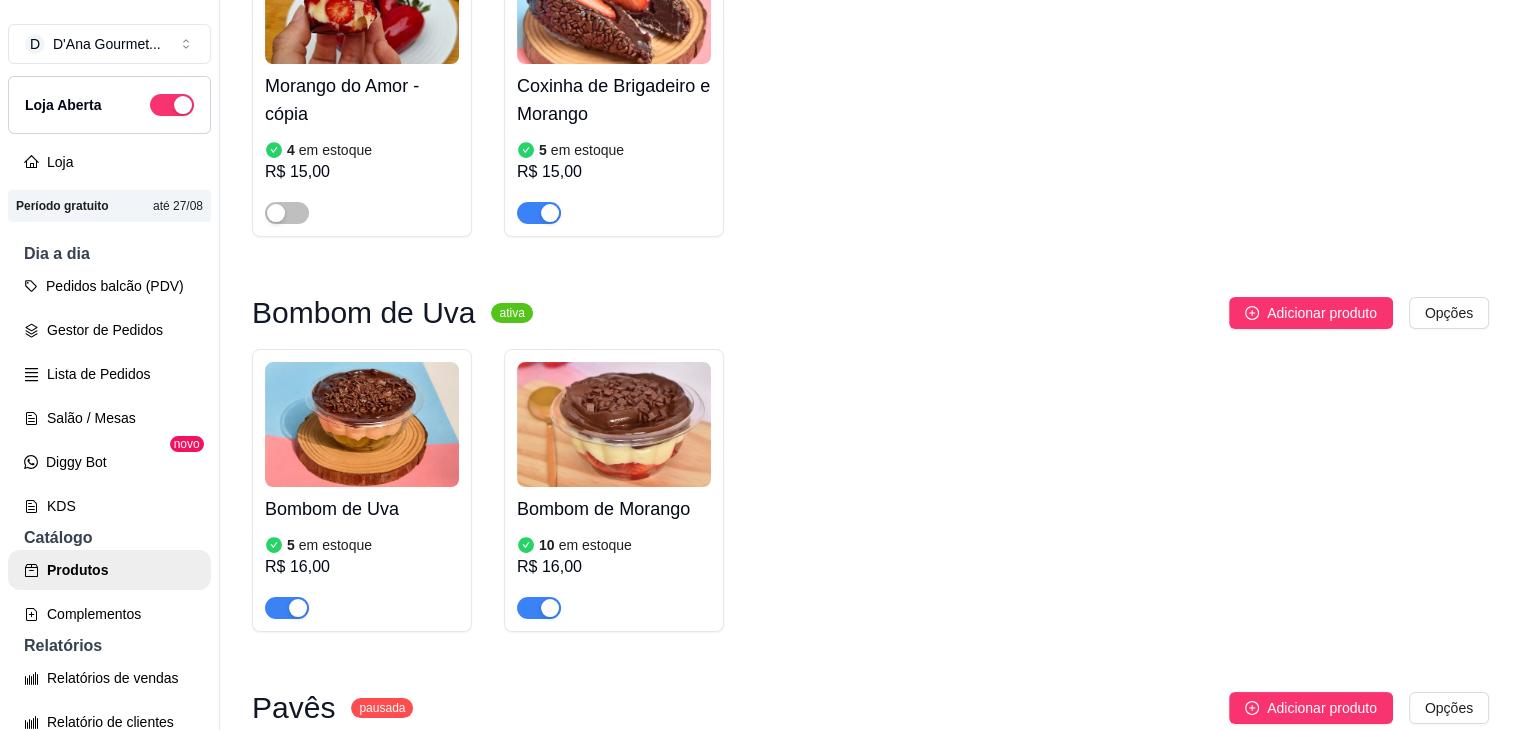 scroll, scrollTop: 1921, scrollLeft: 0, axis: vertical 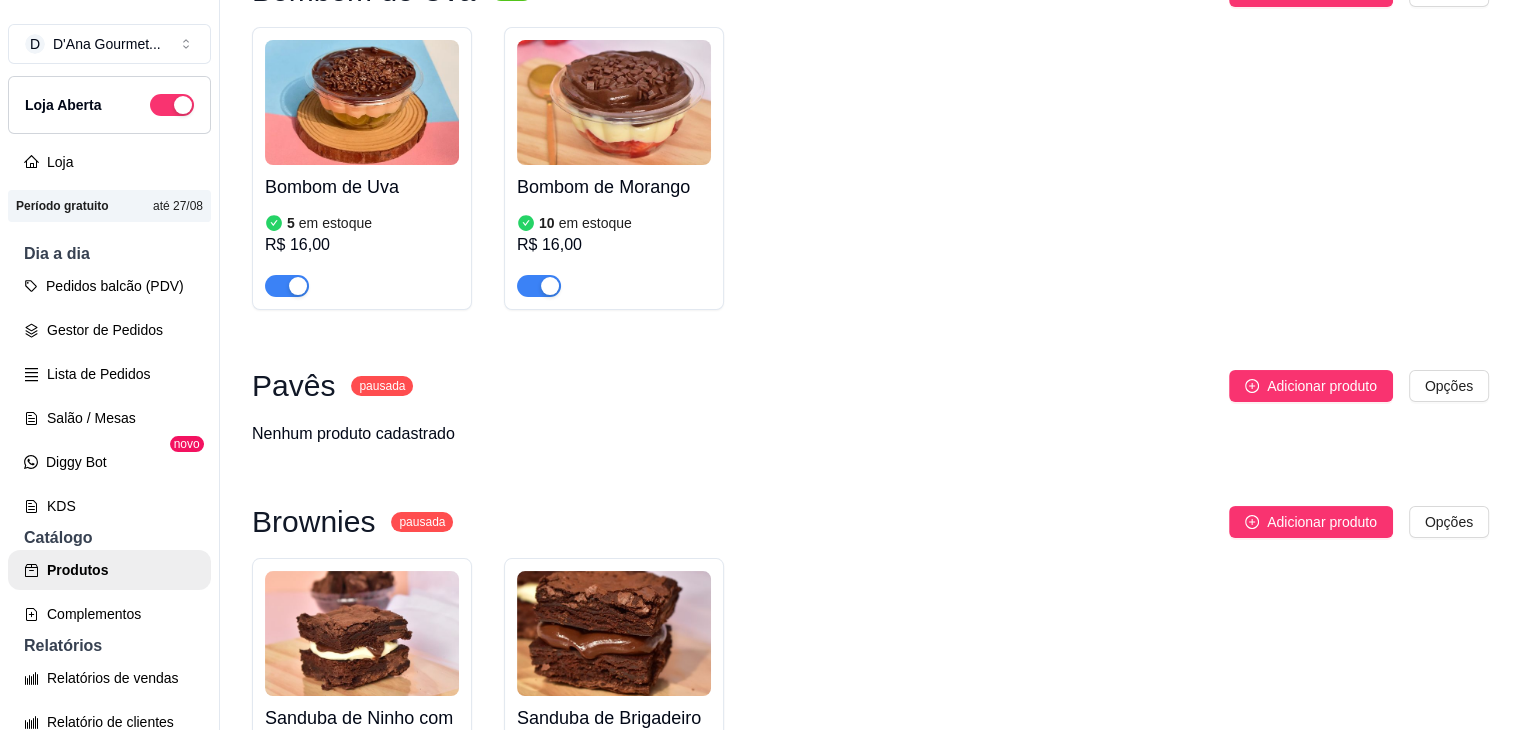 click on "R$ 16,00" at bounding box center (362, 245) 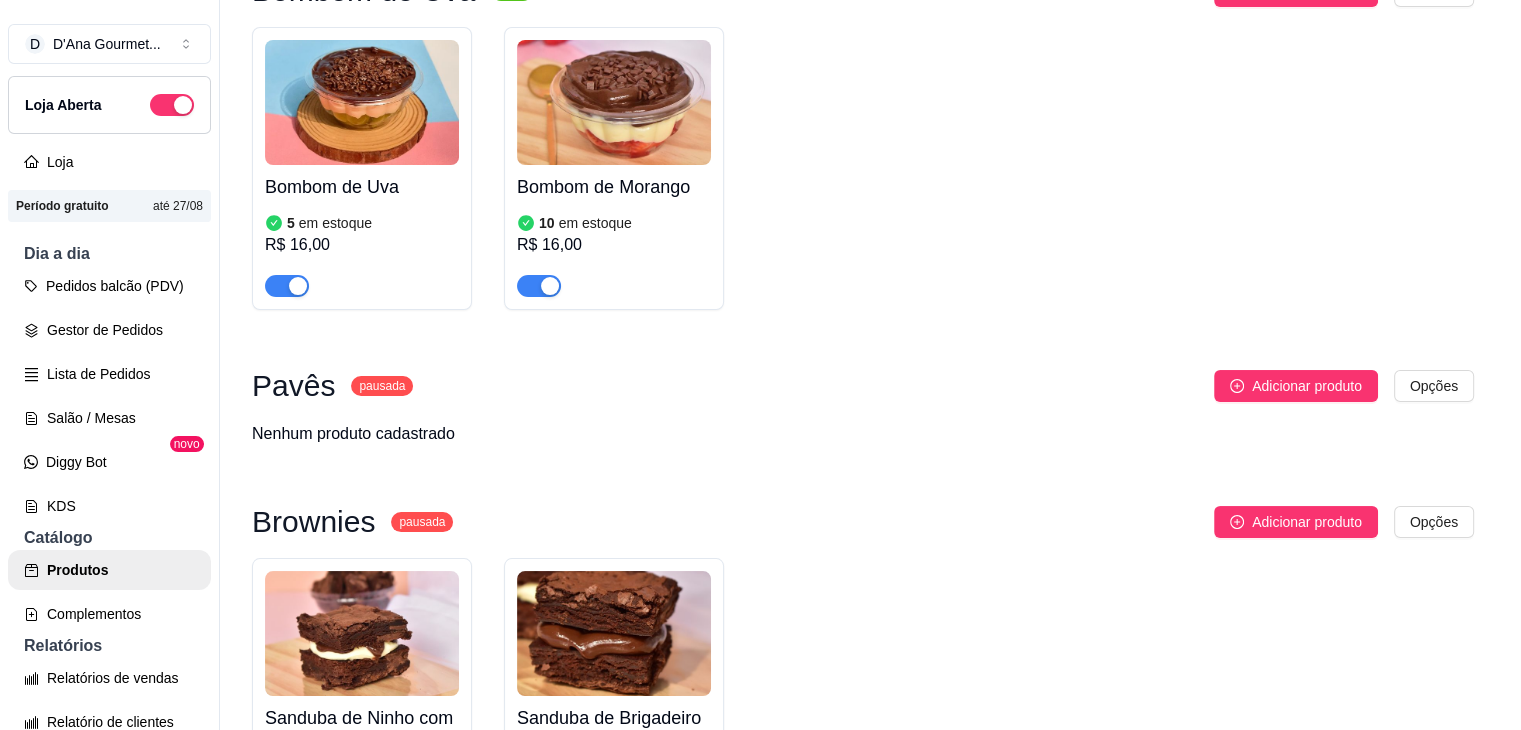 type 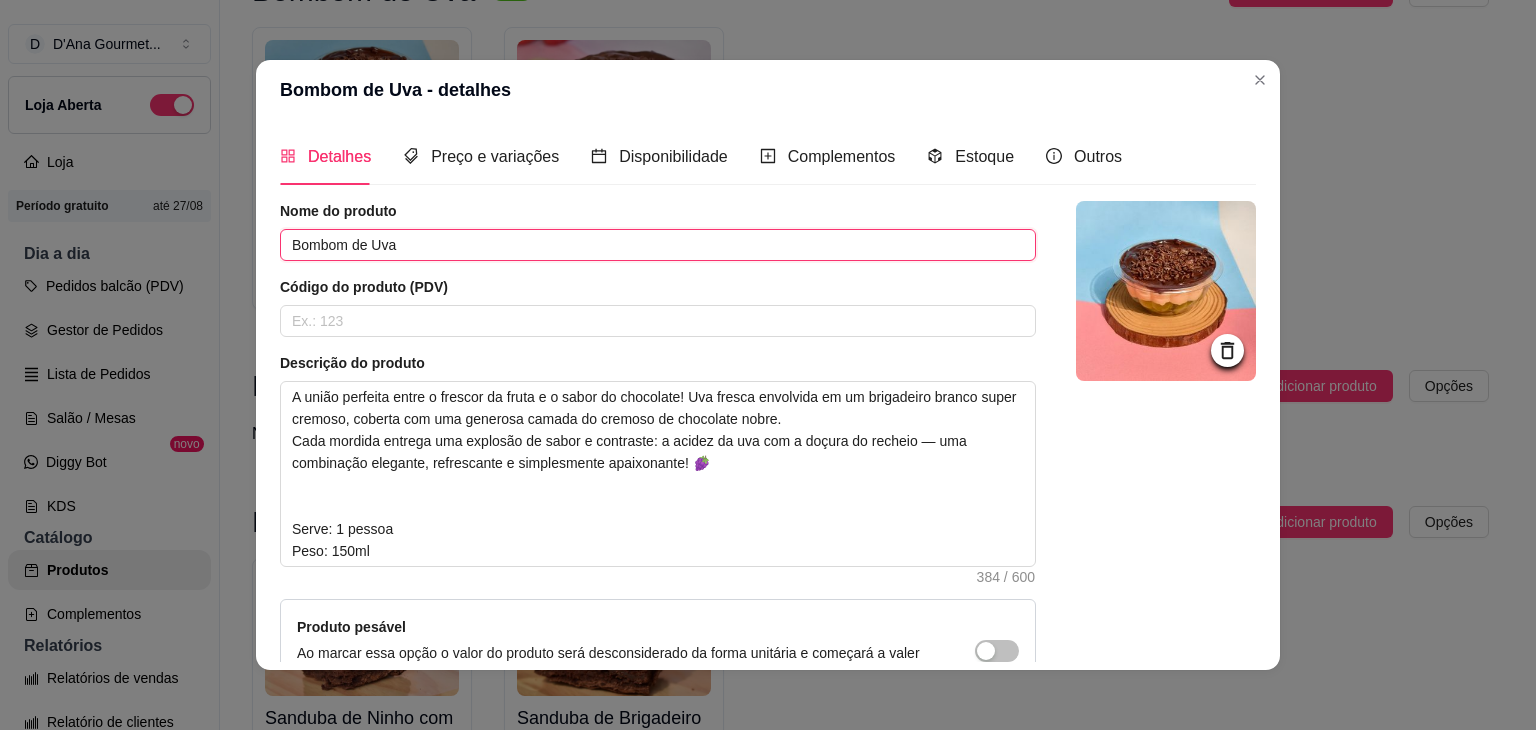 drag, startPoint x: 340, startPoint y: 244, endPoint x: 176, endPoint y: 249, distance: 164.0762 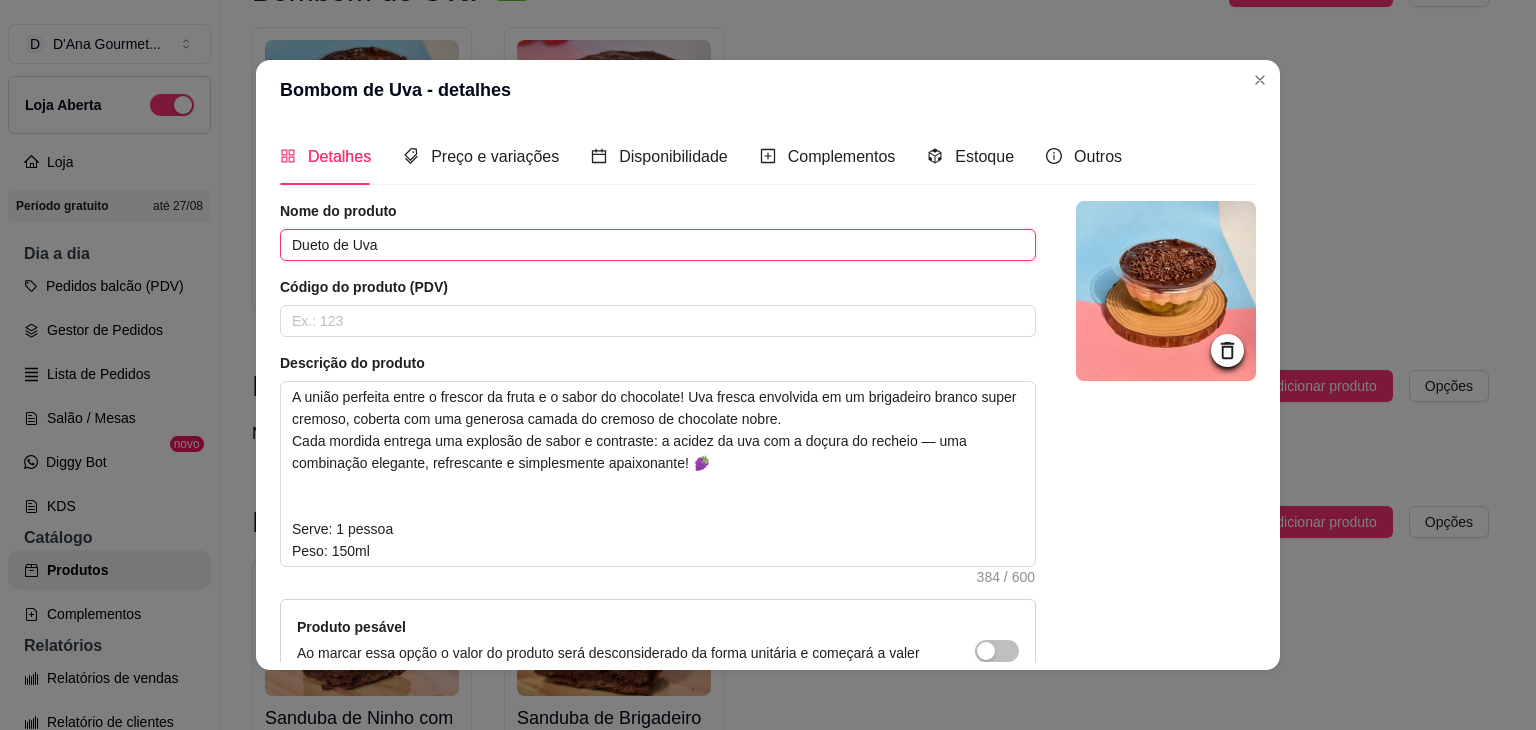 type on "Dueto de Uva" 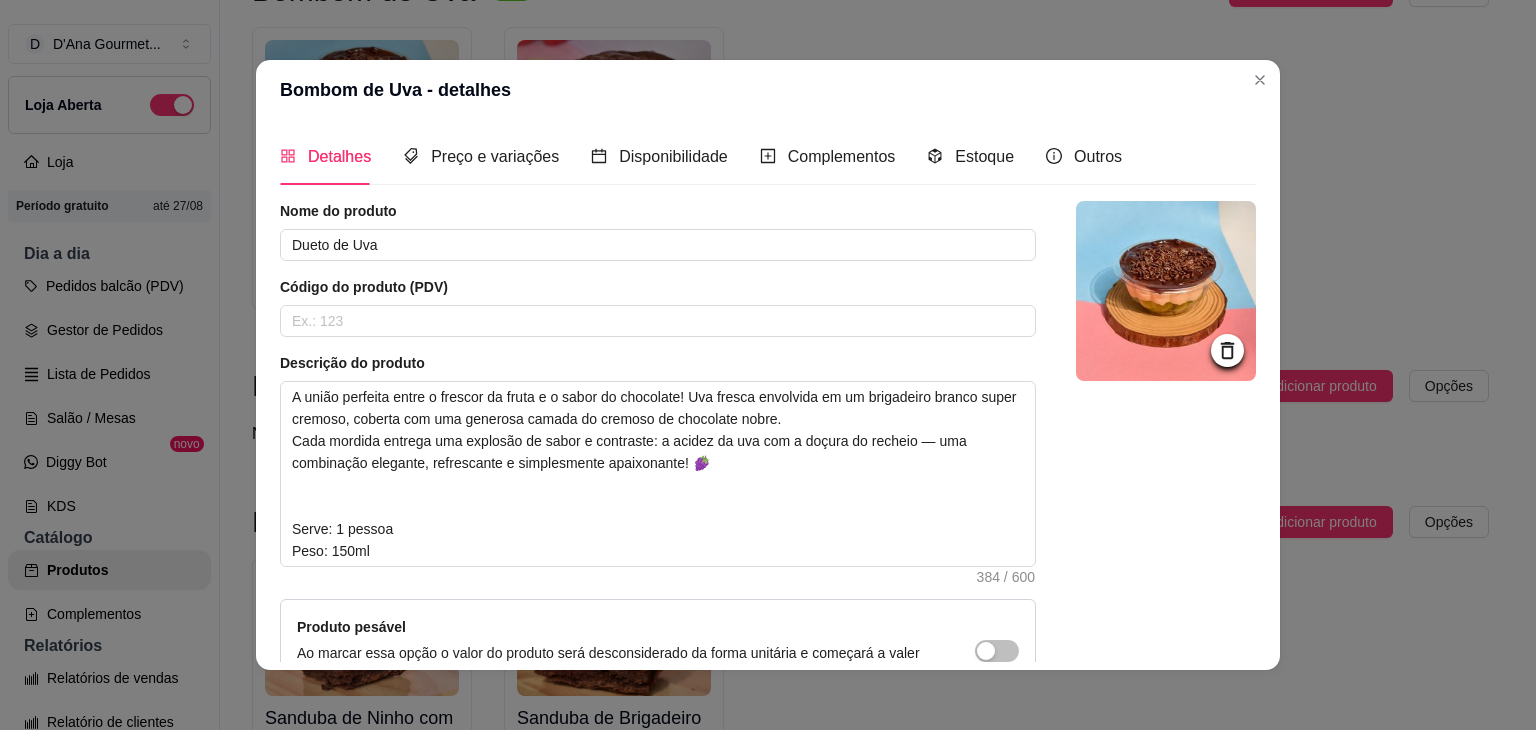 scroll, scrollTop: 226, scrollLeft: 0, axis: vertical 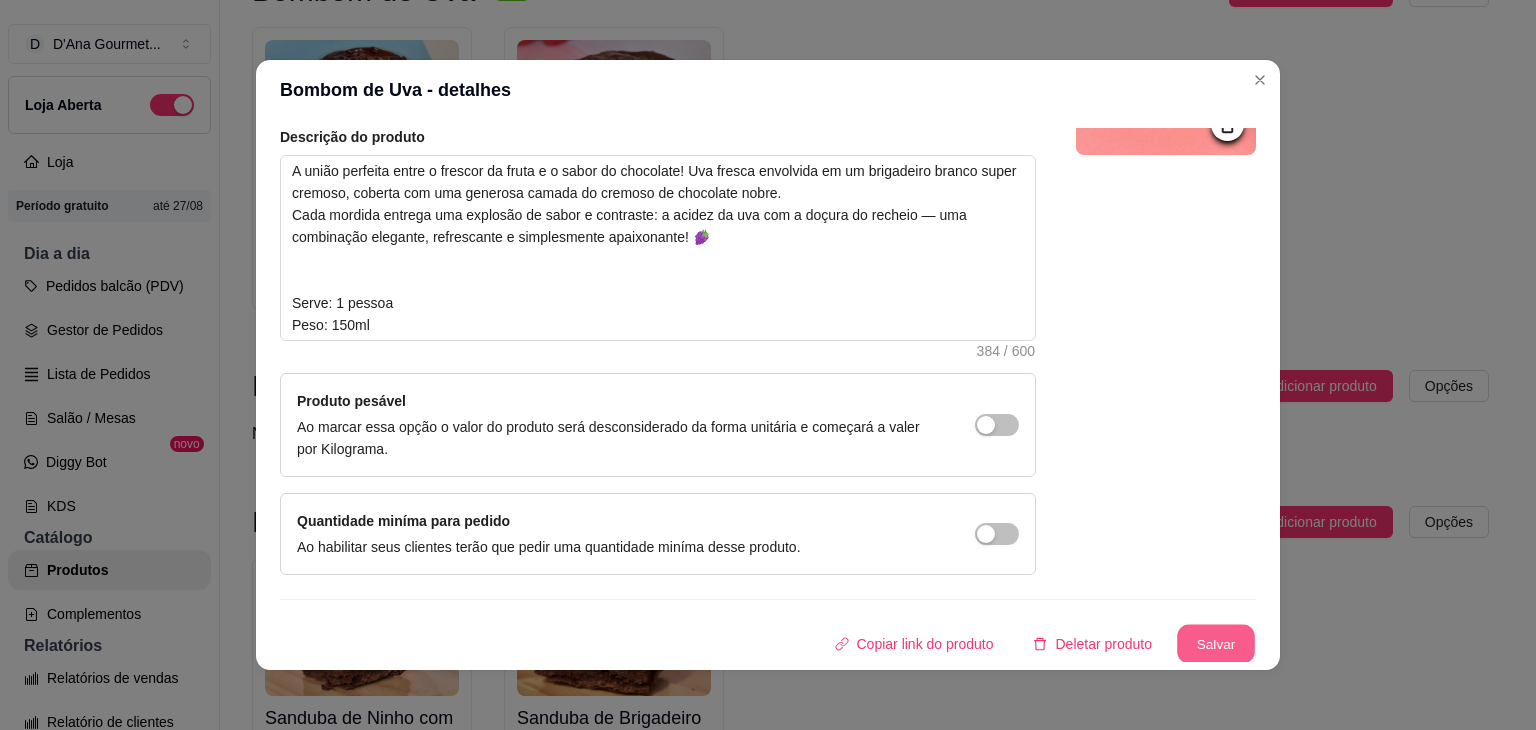 click on "Salvar" at bounding box center [1216, 644] 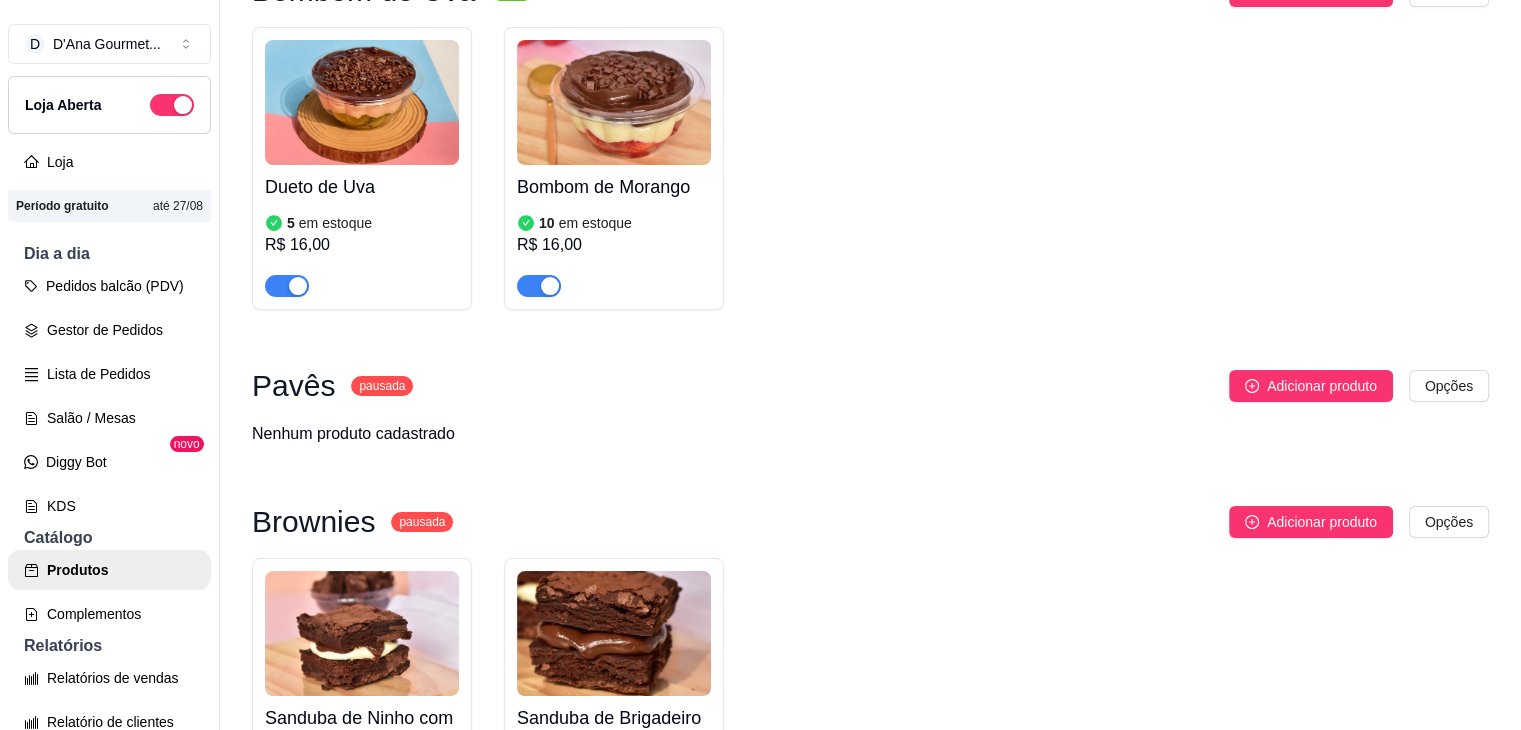click at bounding box center (614, 102) 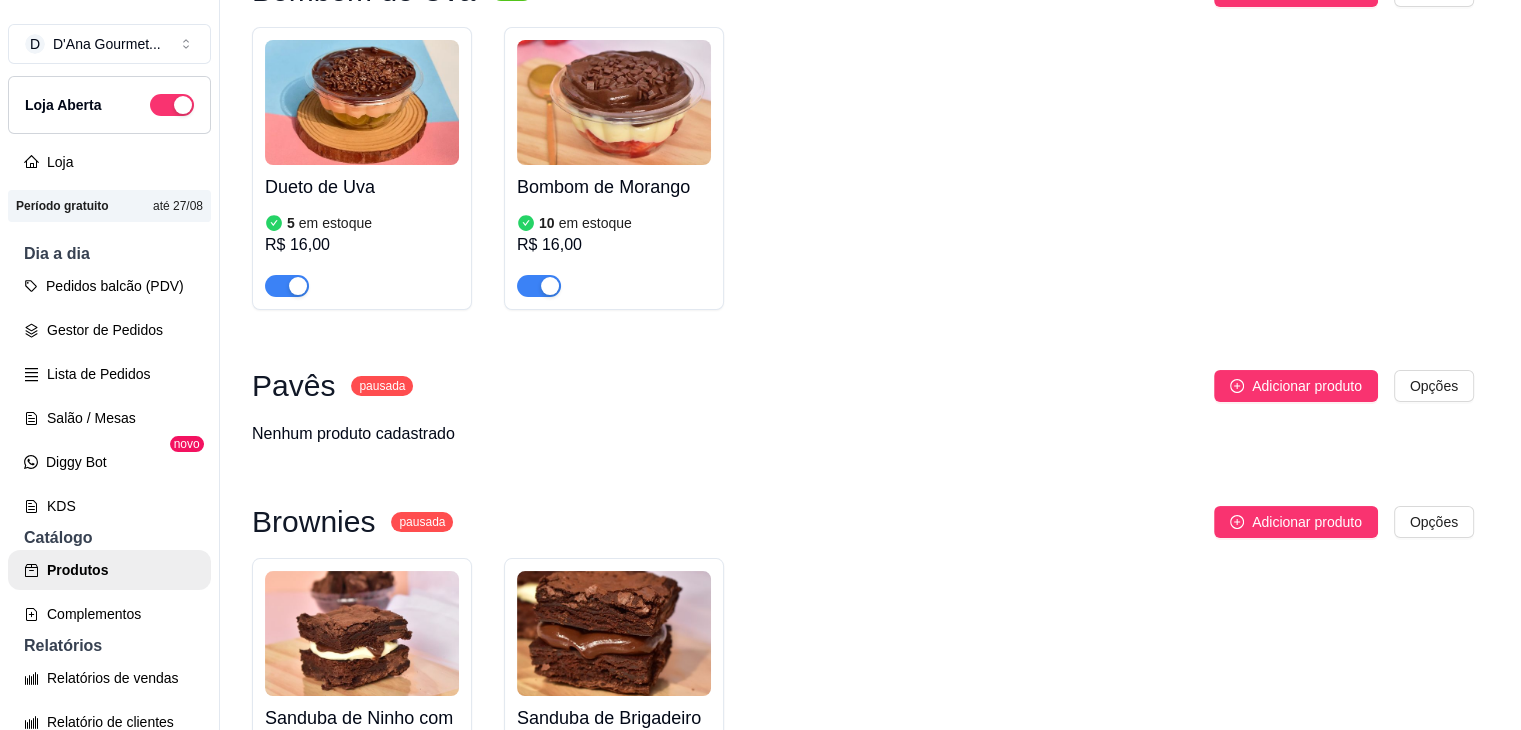 type 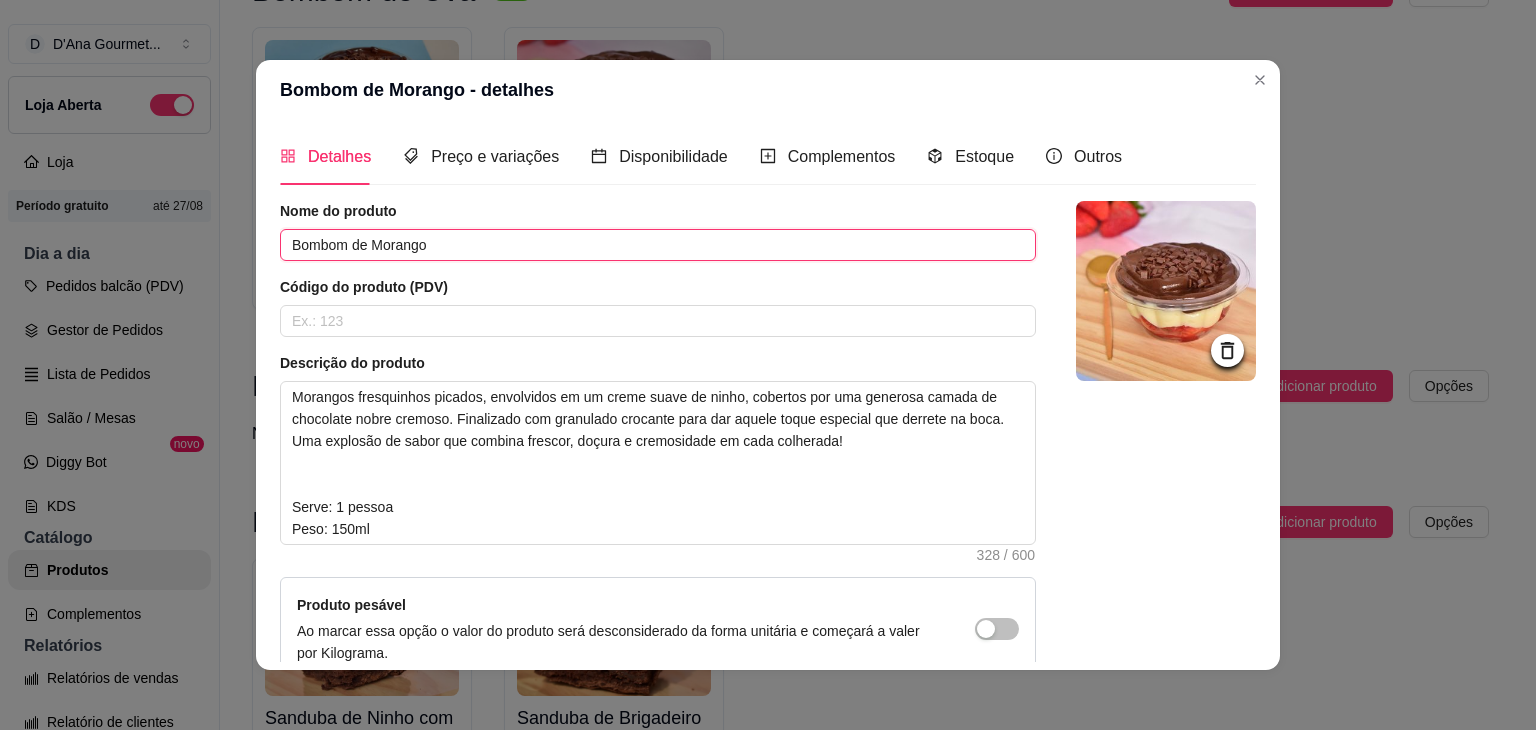 drag, startPoint x: 340, startPoint y: 249, endPoint x: 196, endPoint y: 265, distance: 144.88617 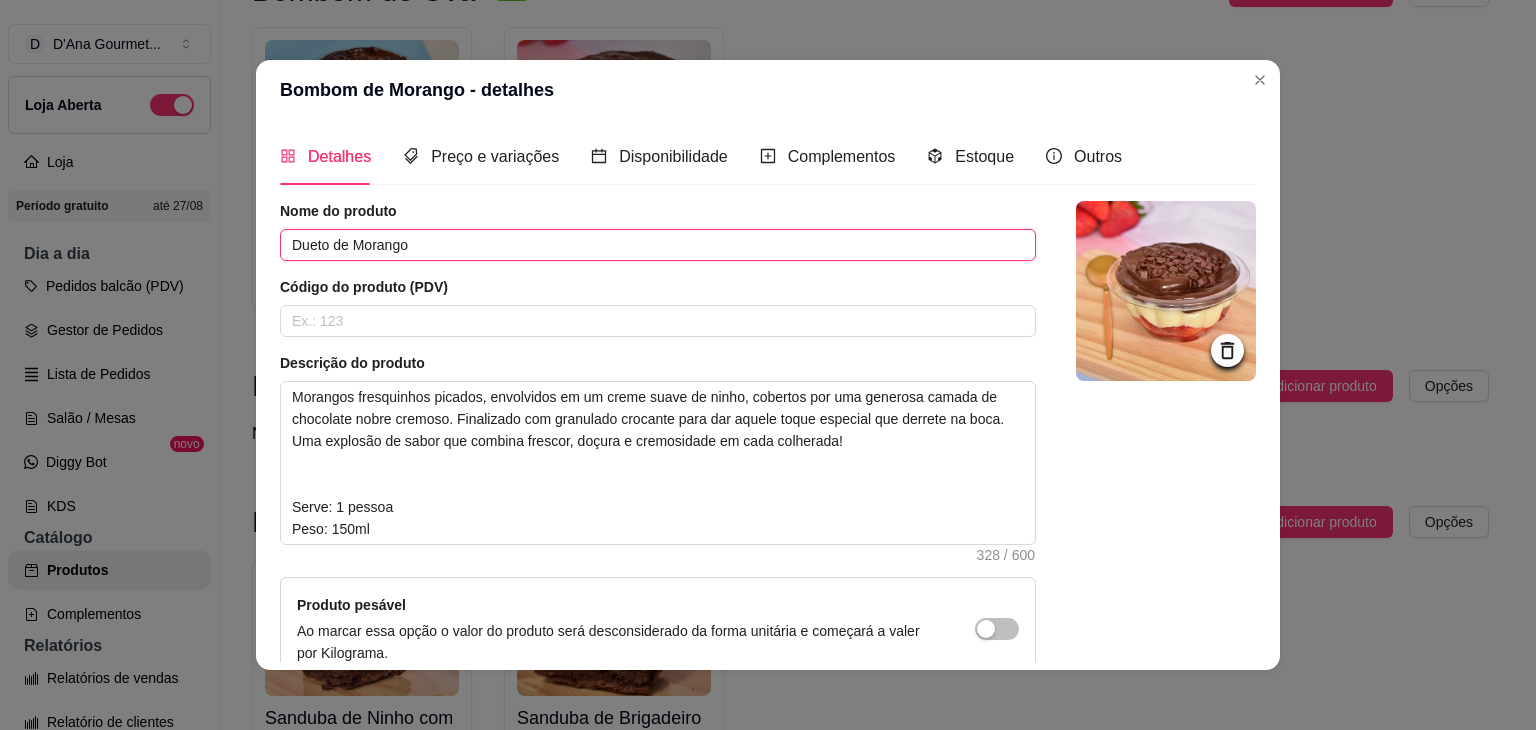 type on "Dueto de Morango" 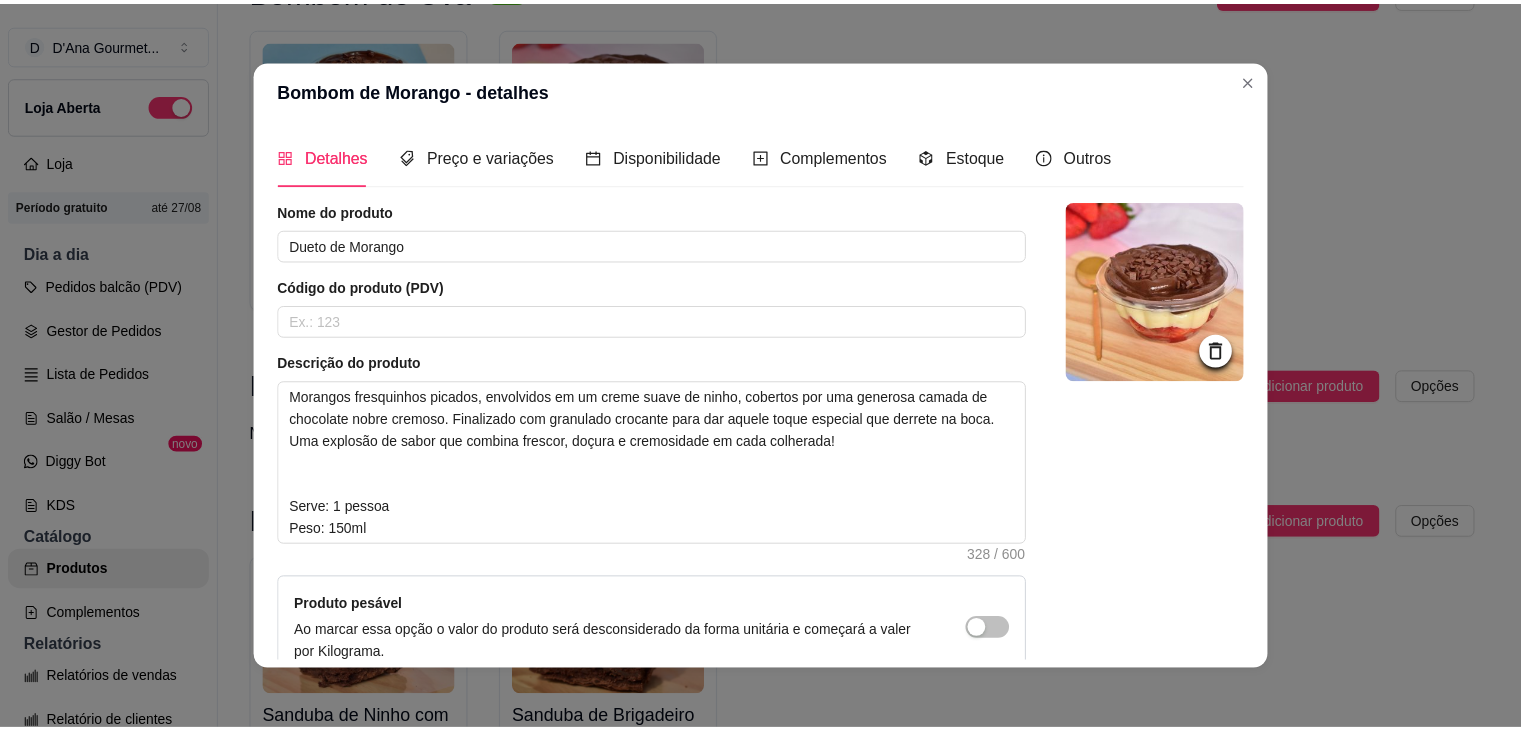 scroll, scrollTop: 204, scrollLeft: 0, axis: vertical 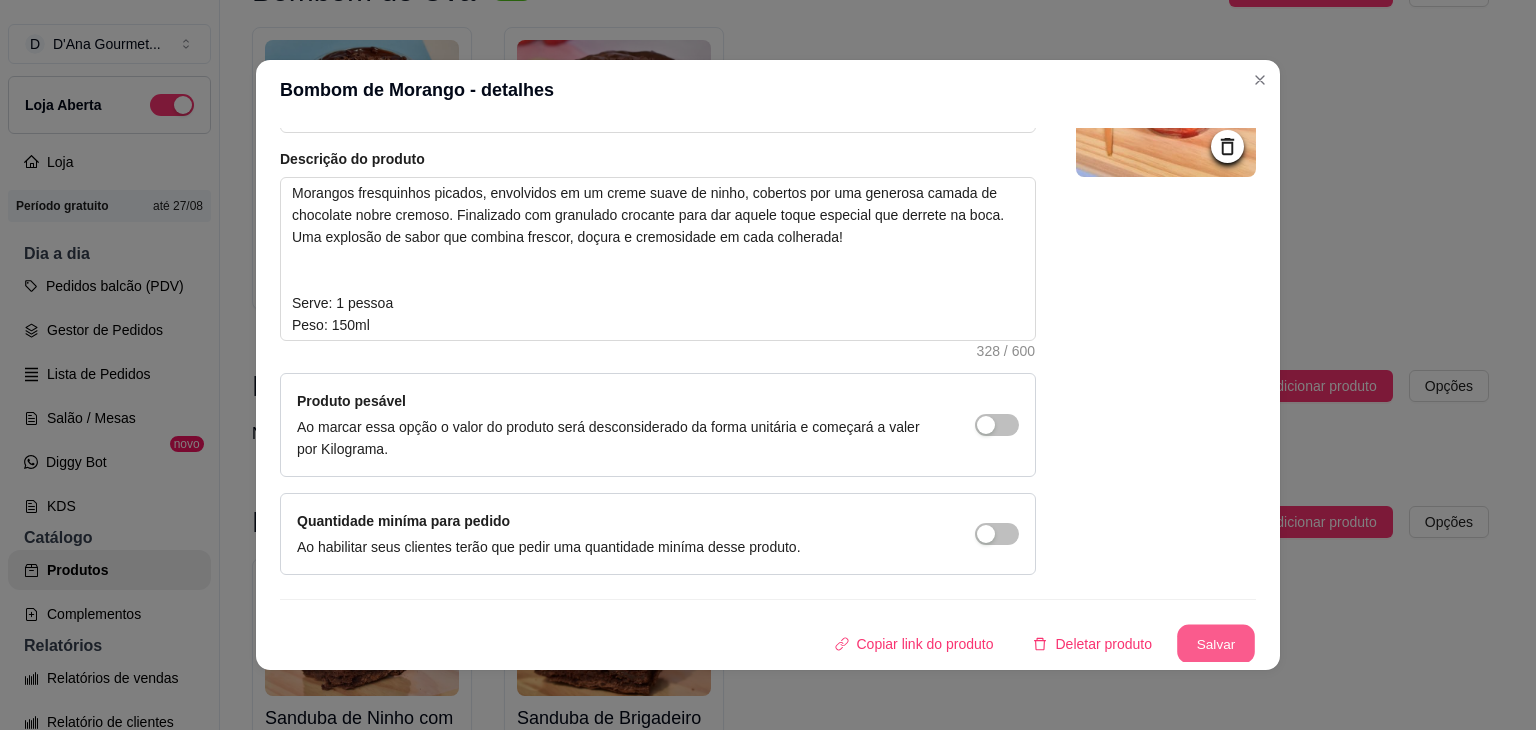 click on "Salvar" at bounding box center [1216, 644] 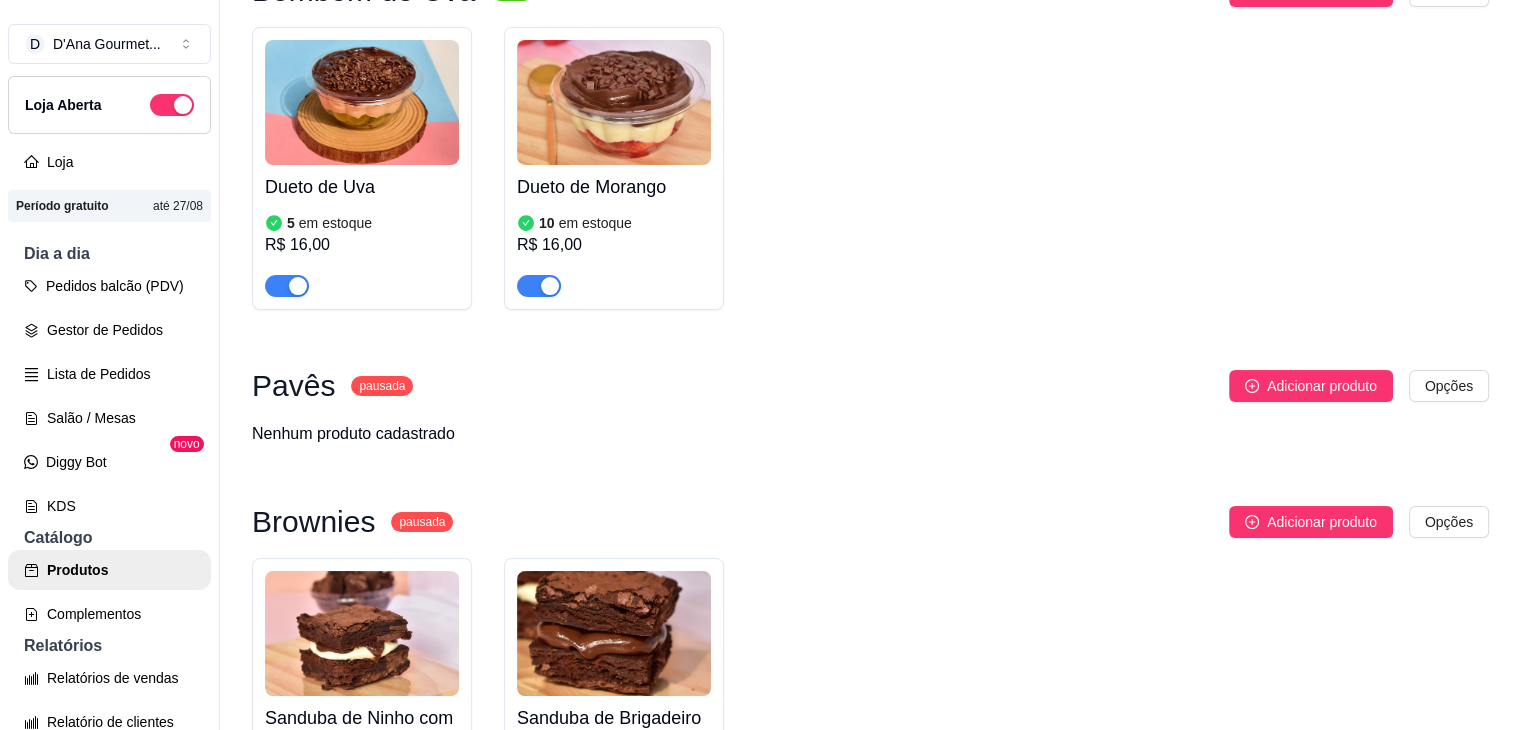 click on "Pavês pausada Adicionar produto Opções Nenhum produto cadastrado" at bounding box center (870, 418) 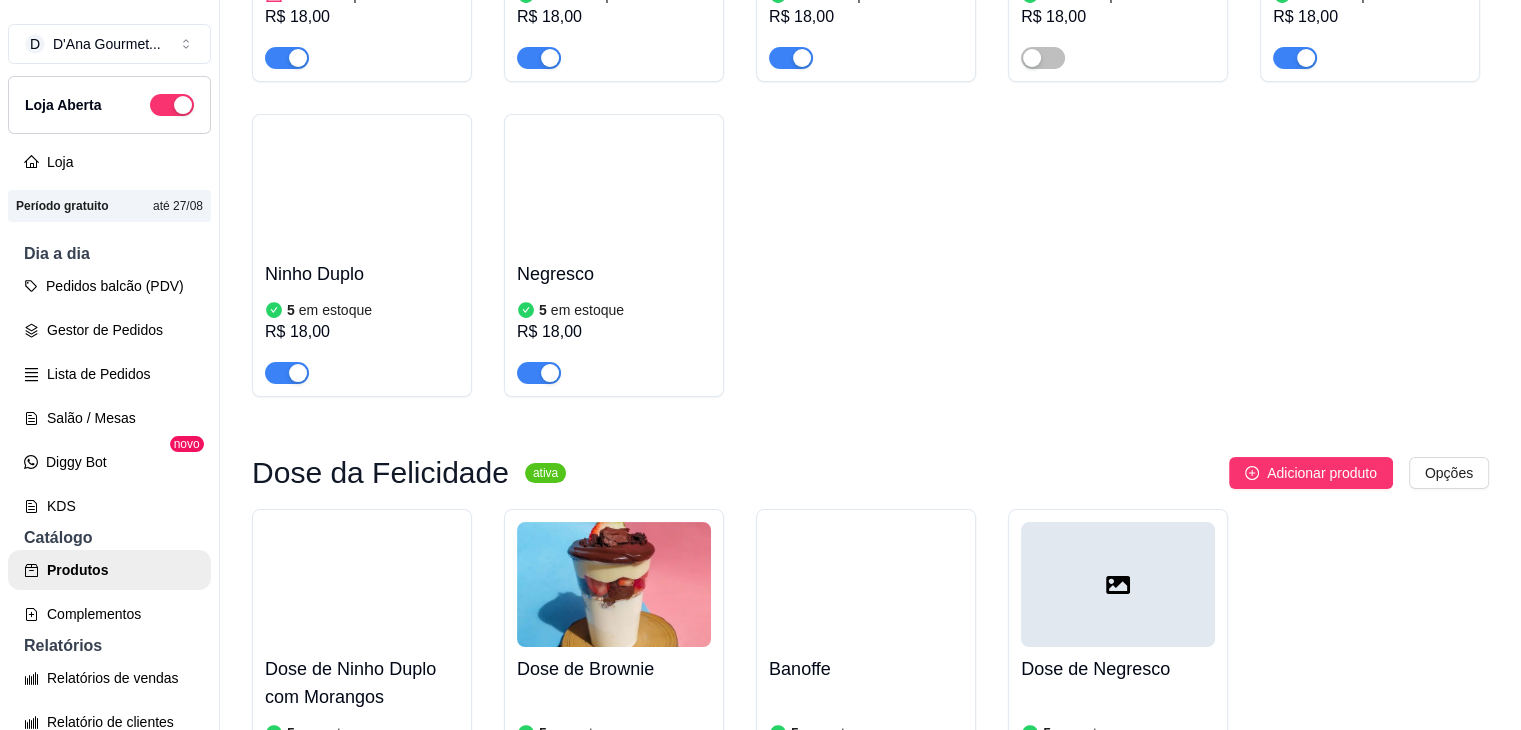 scroll, scrollTop: 901, scrollLeft: 0, axis: vertical 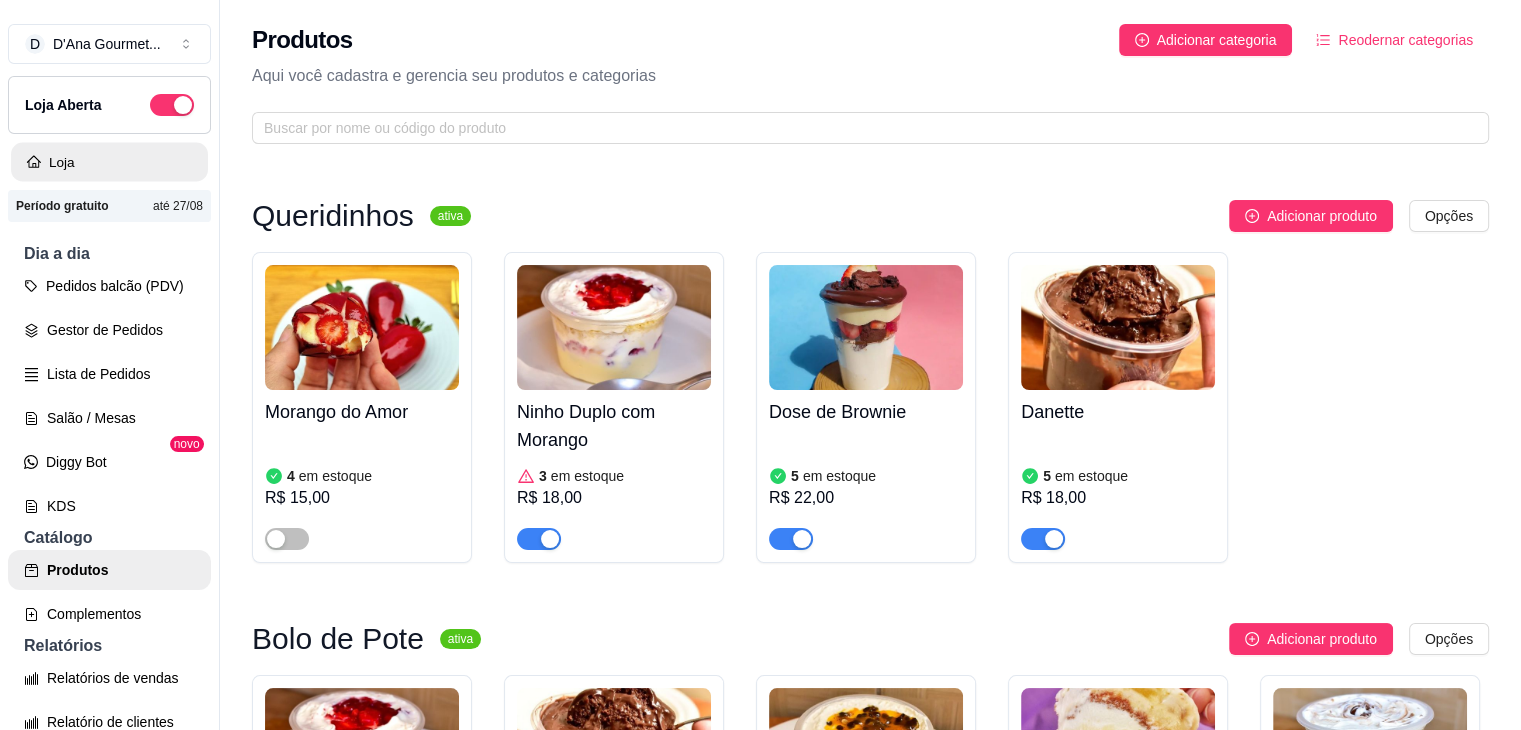click on "Loja" at bounding box center [109, 162] 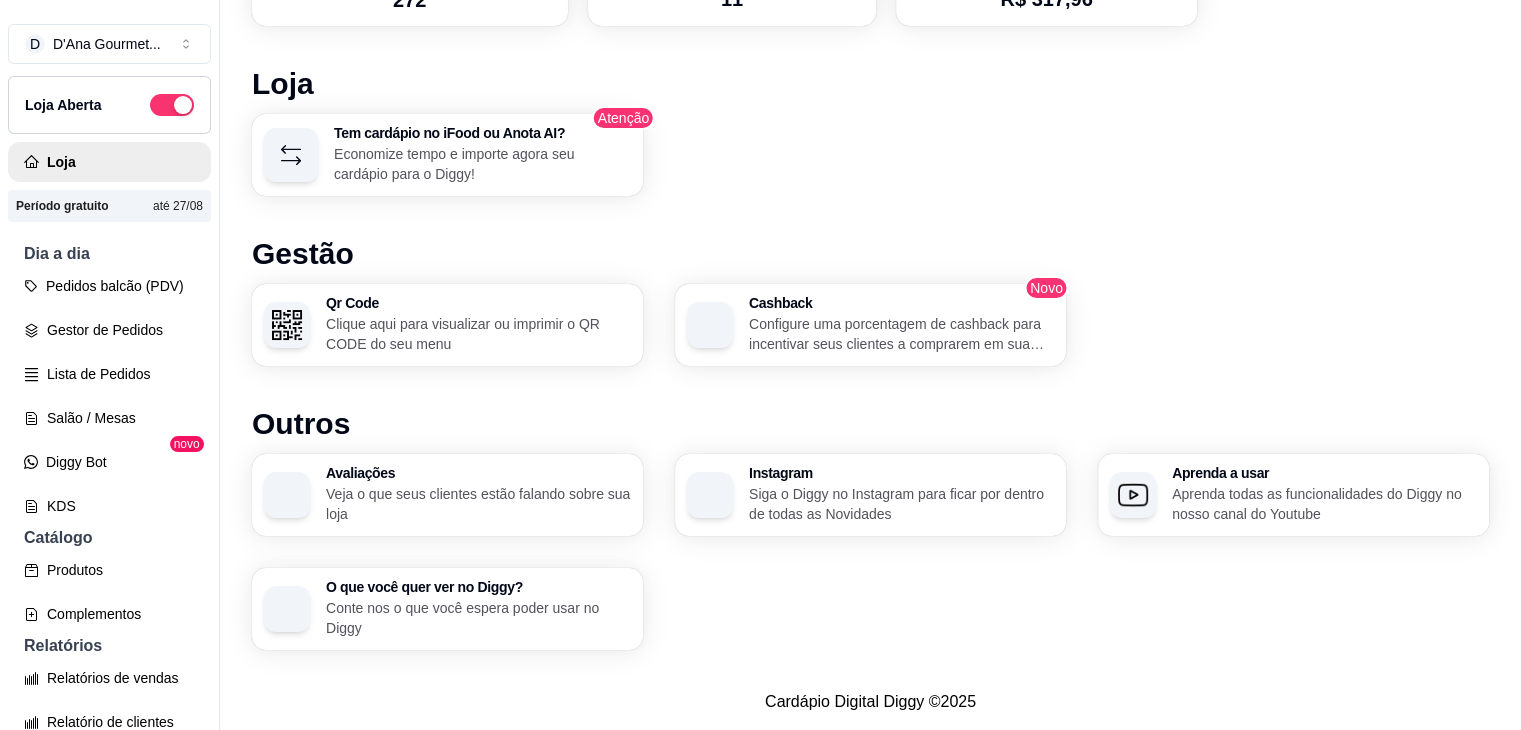 scroll, scrollTop: 1064, scrollLeft: 0, axis: vertical 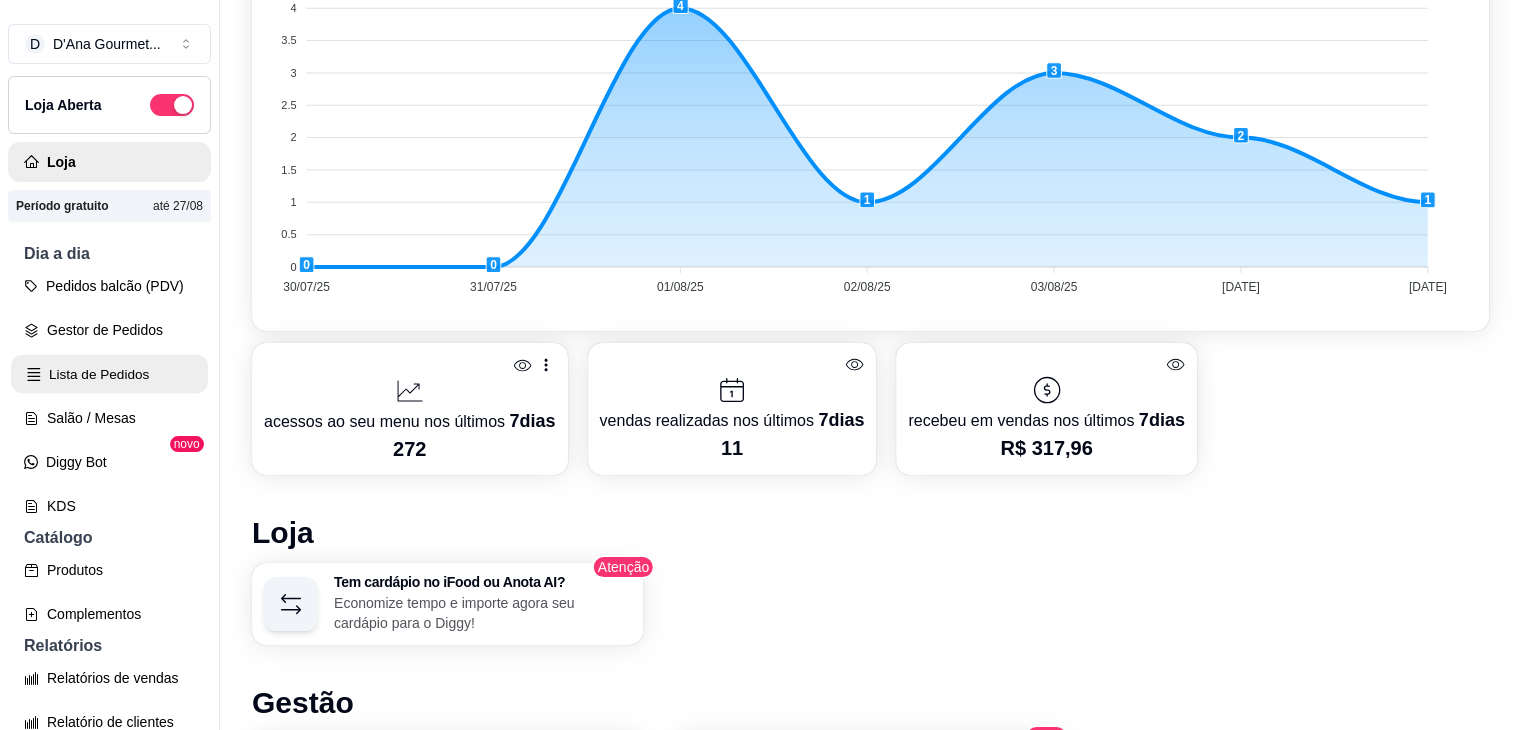 click on "Lista de Pedidos" at bounding box center (109, 374) 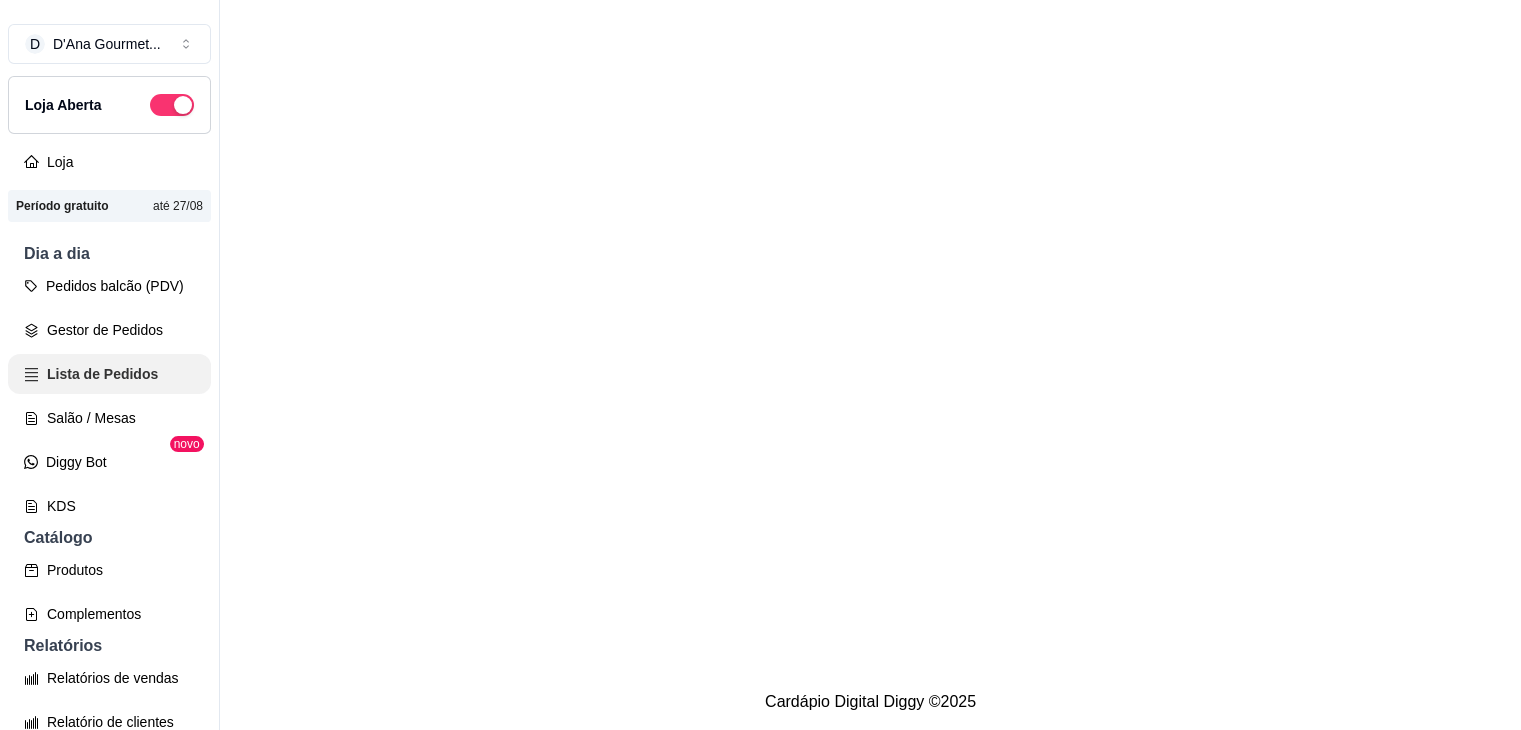 scroll, scrollTop: 0, scrollLeft: 0, axis: both 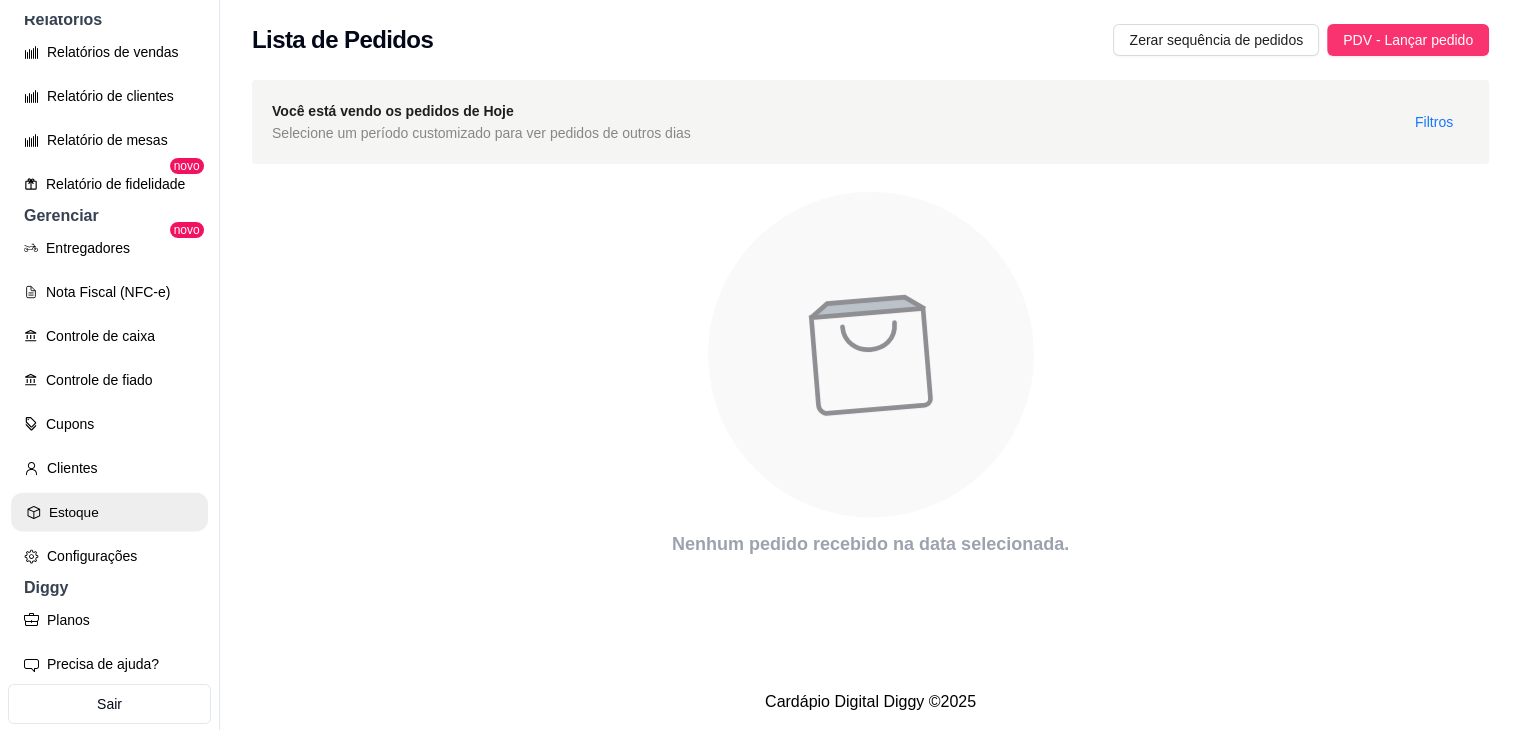 click on "Estoque" at bounding box center [109, 512] 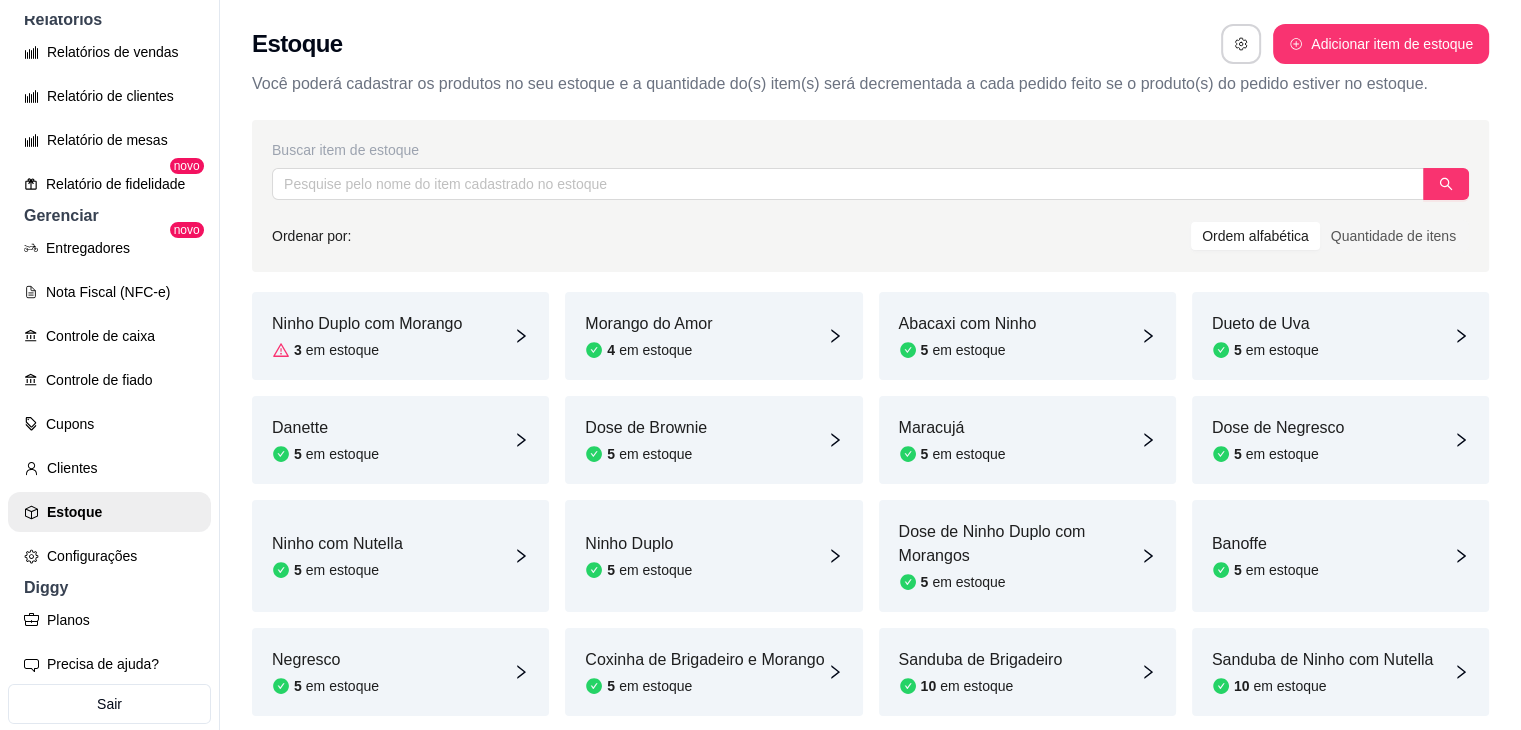 click on "3 em estoque" at bounding box center [367, 350] 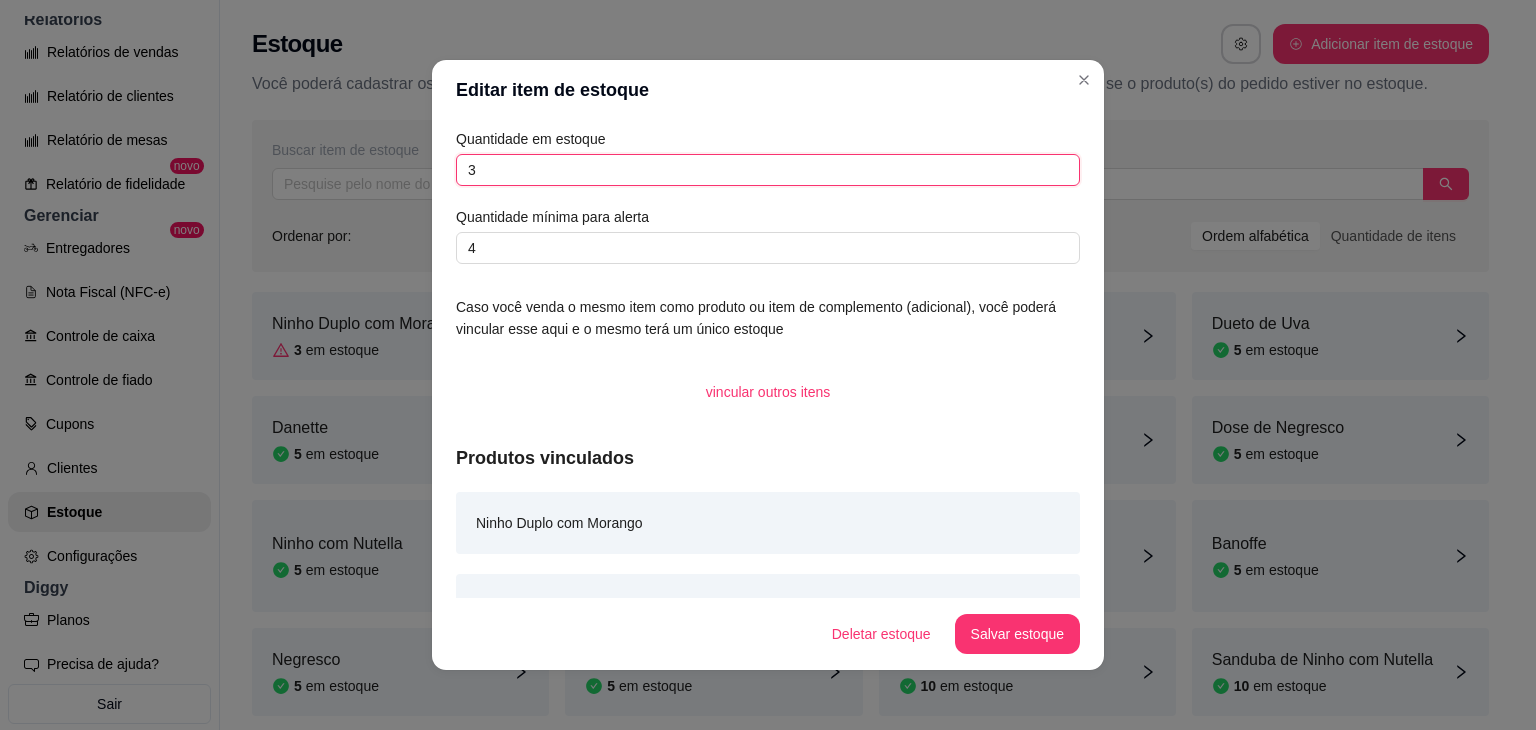 drag, startPoint x: 539, startPoint y: 166, endPoint x: 316, endPoint y: 161, distance: 223.05605 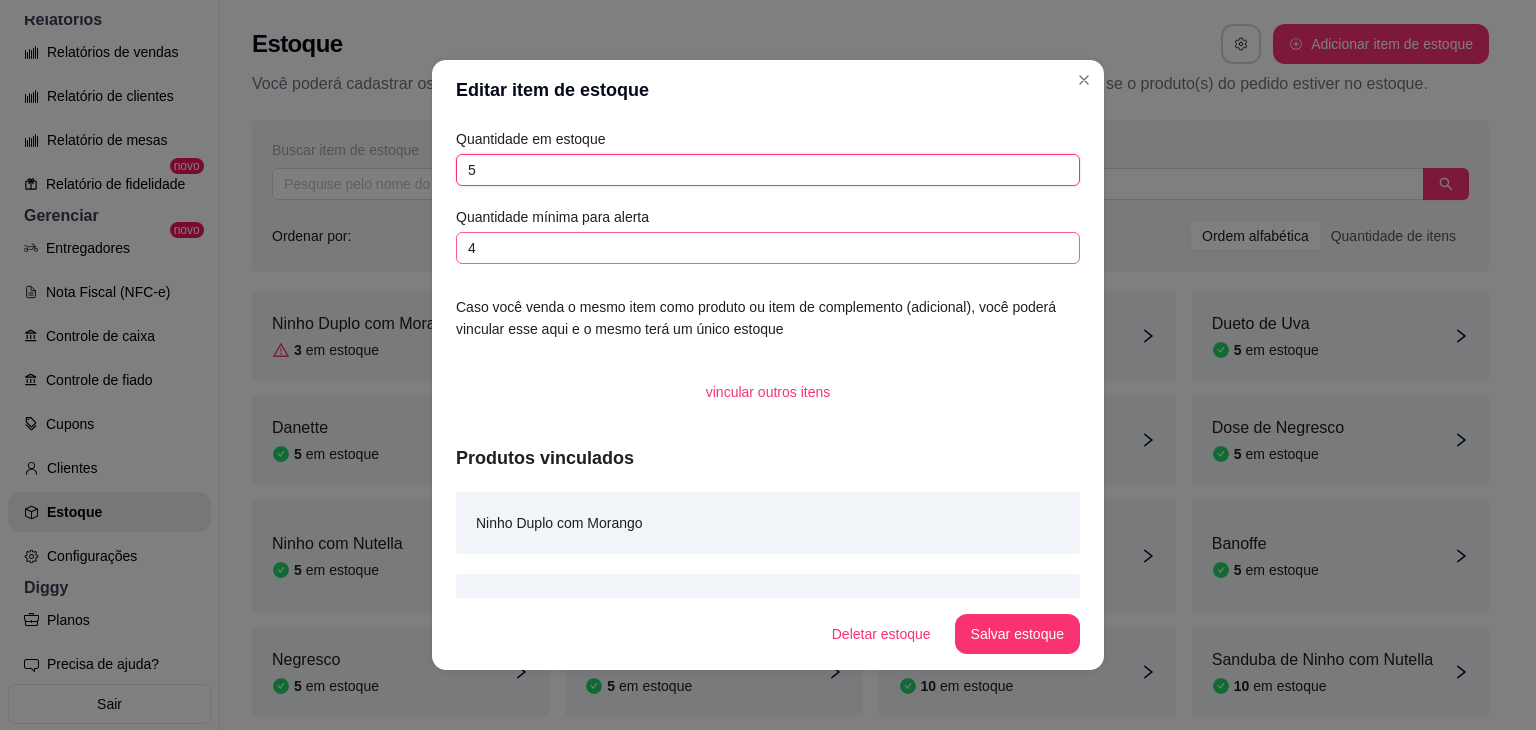 type on "5" 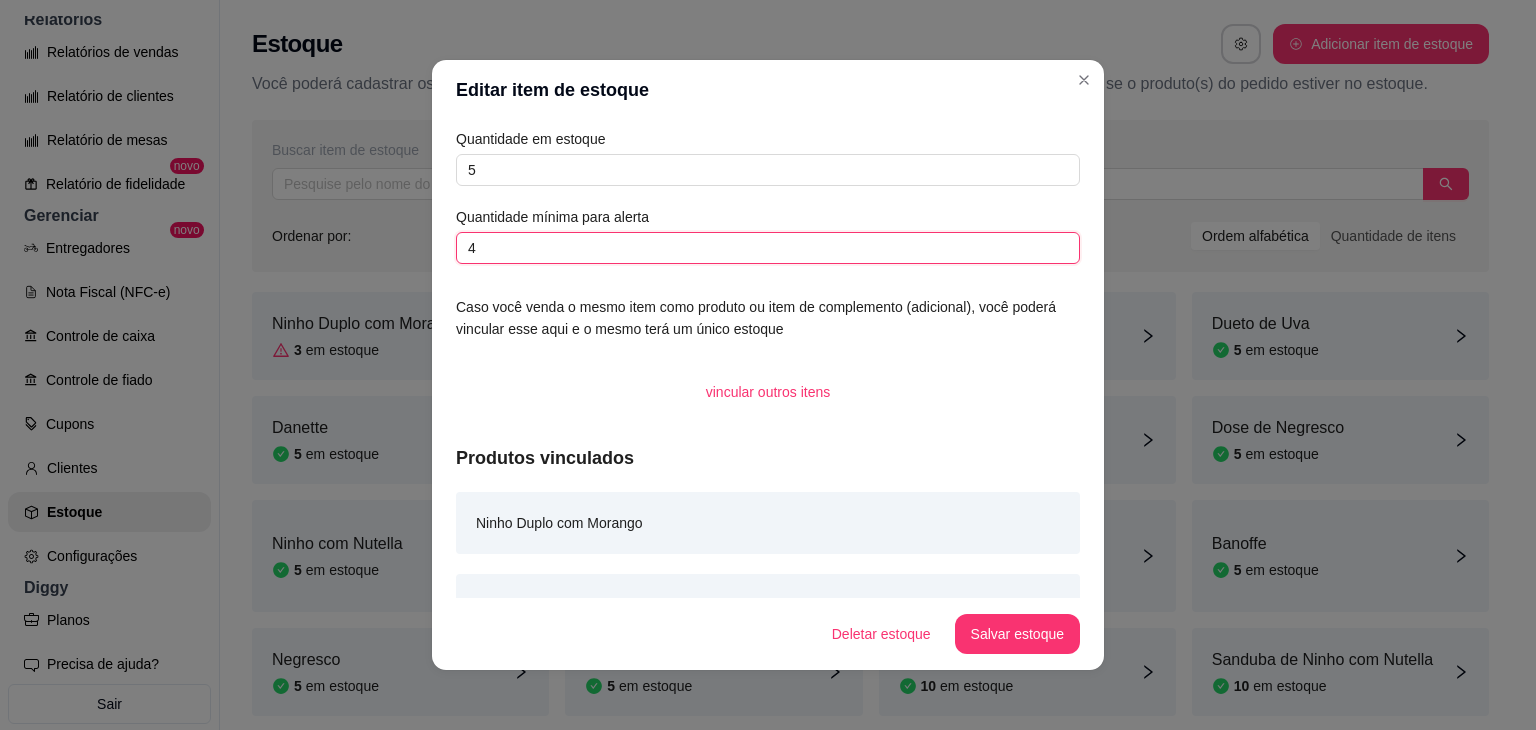 drag, startPoint x: 474, startPoint y: 256, endPoint x: 400, endPoint y: 245, distance: 74.8131 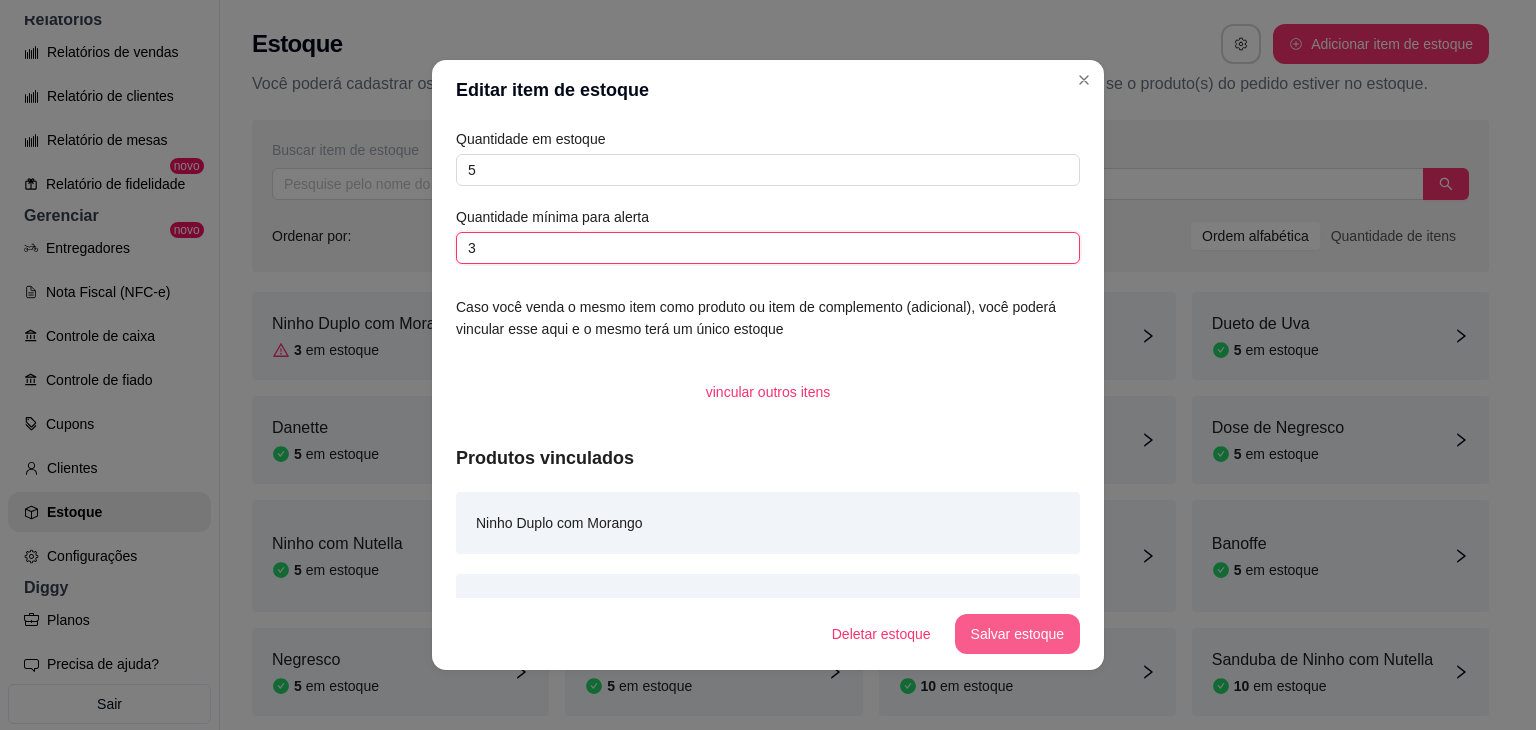 type on "3" 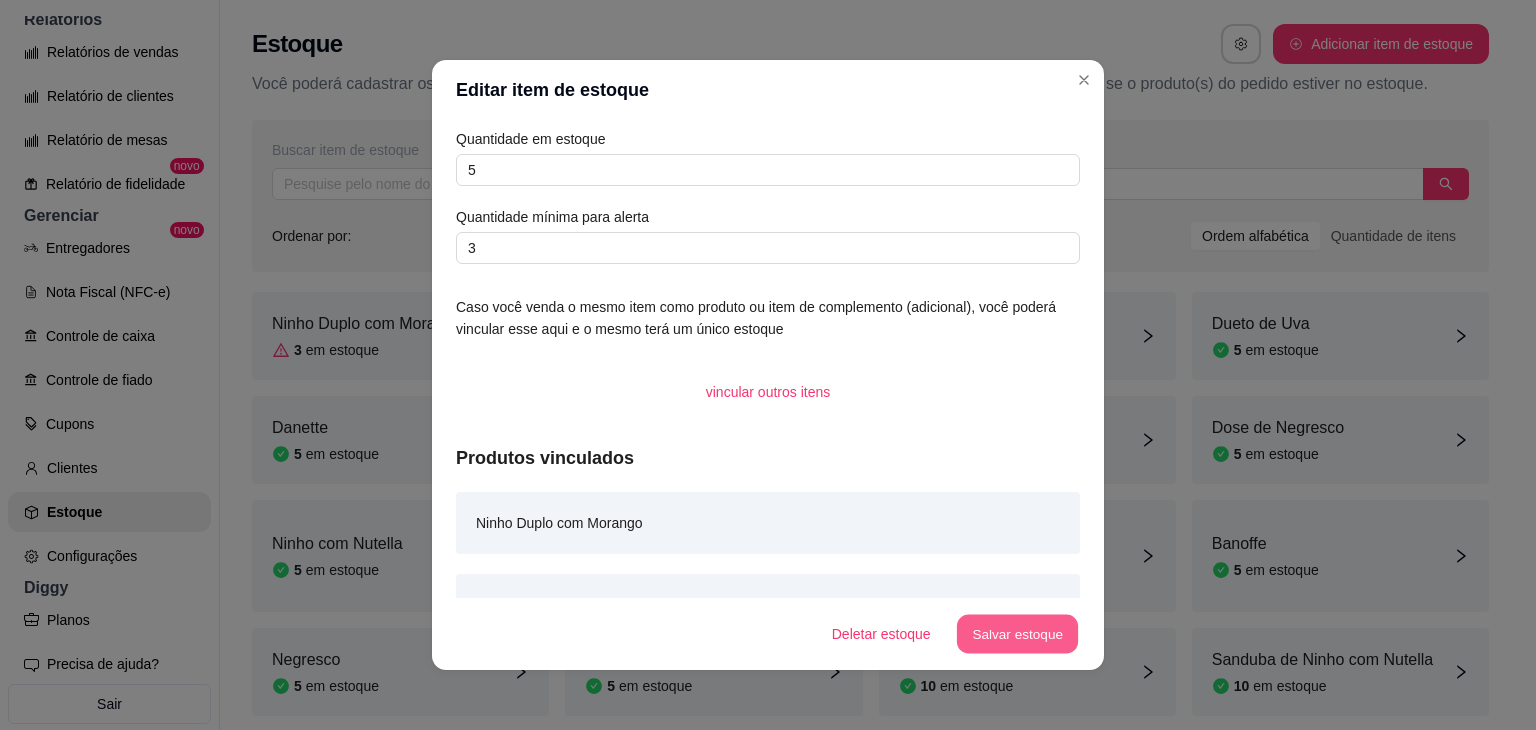 click on "Salvar estoque" at bounding box center [1017, 634] 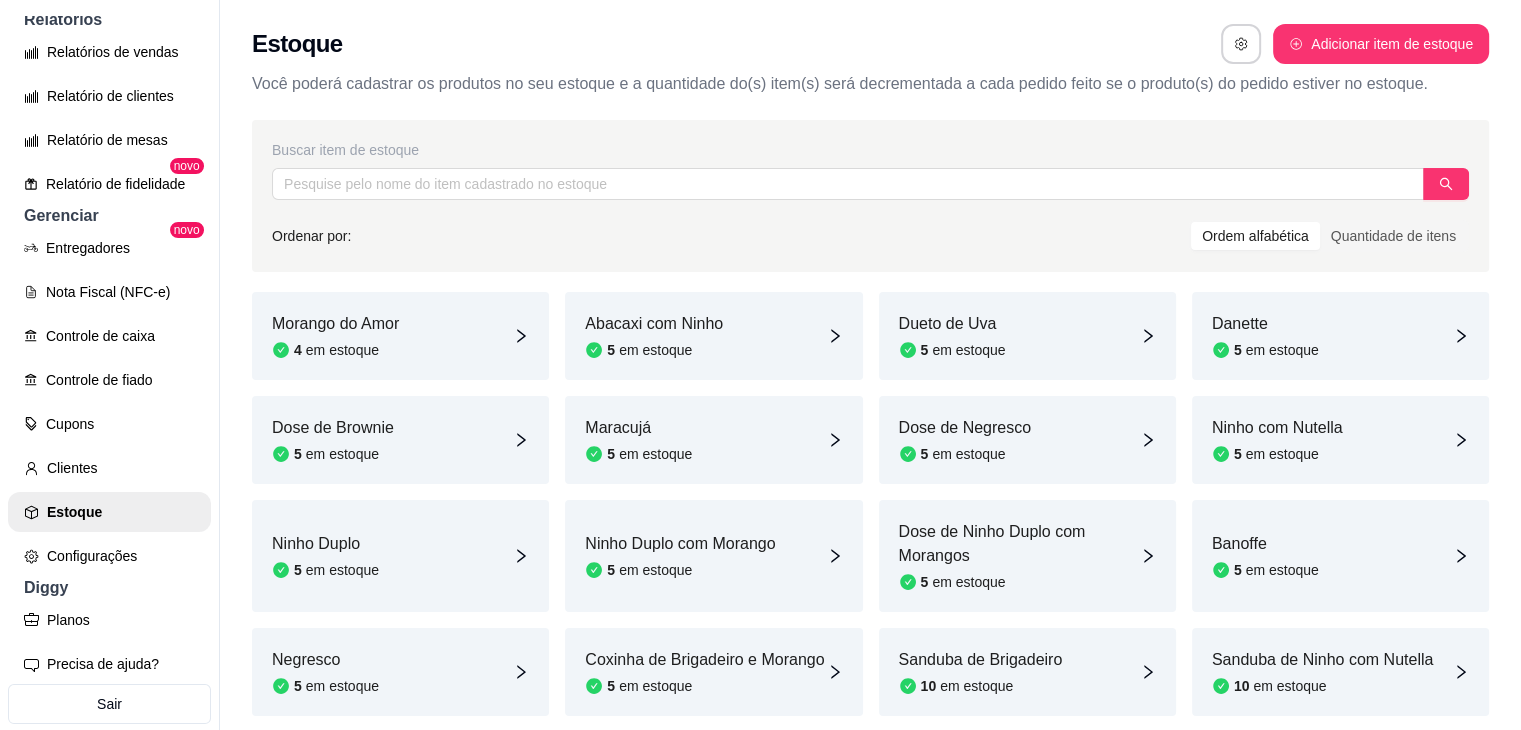 scroll, scrollTop: 684, scrollLeft: 0, axis: vertical 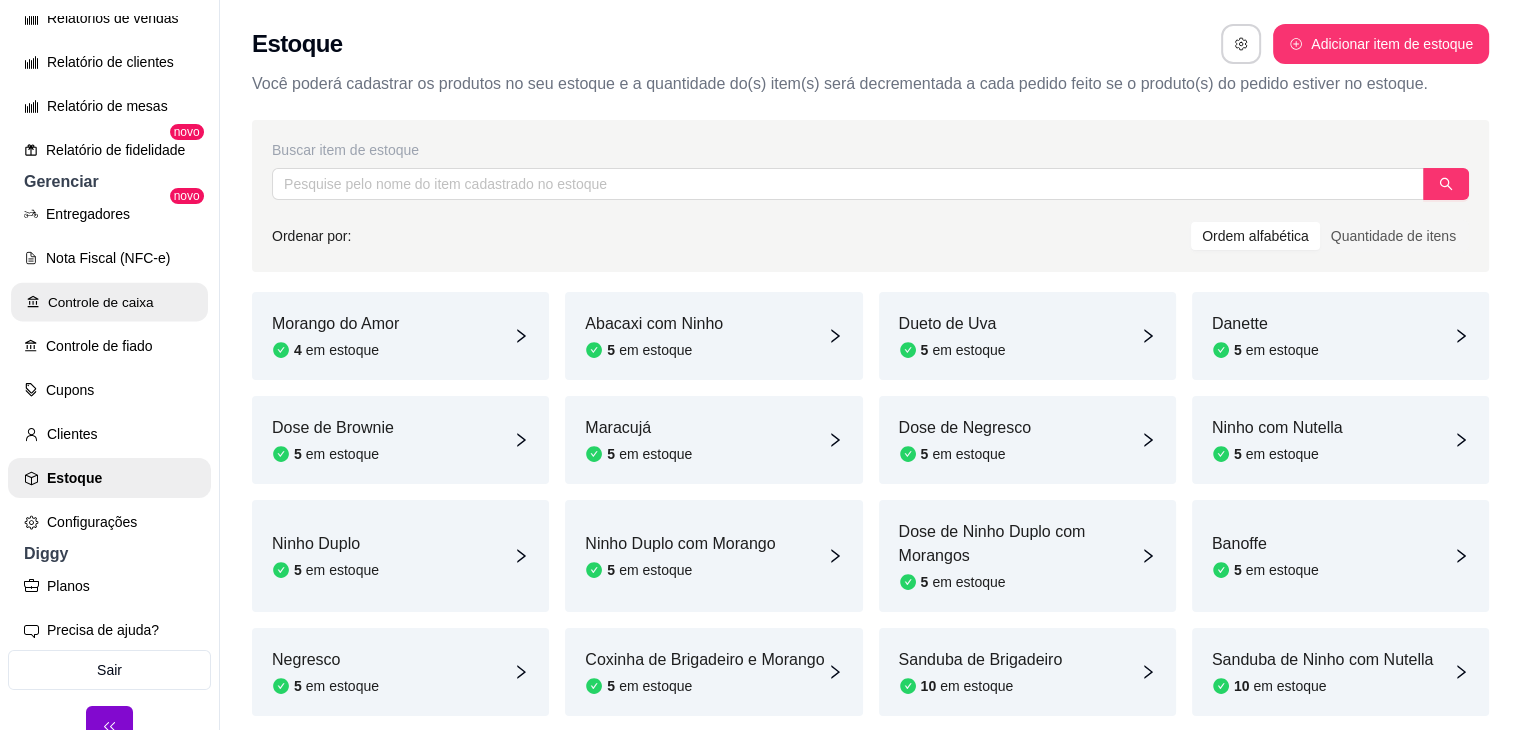click on "Controle de caixa" at bounding box center [109, 302] 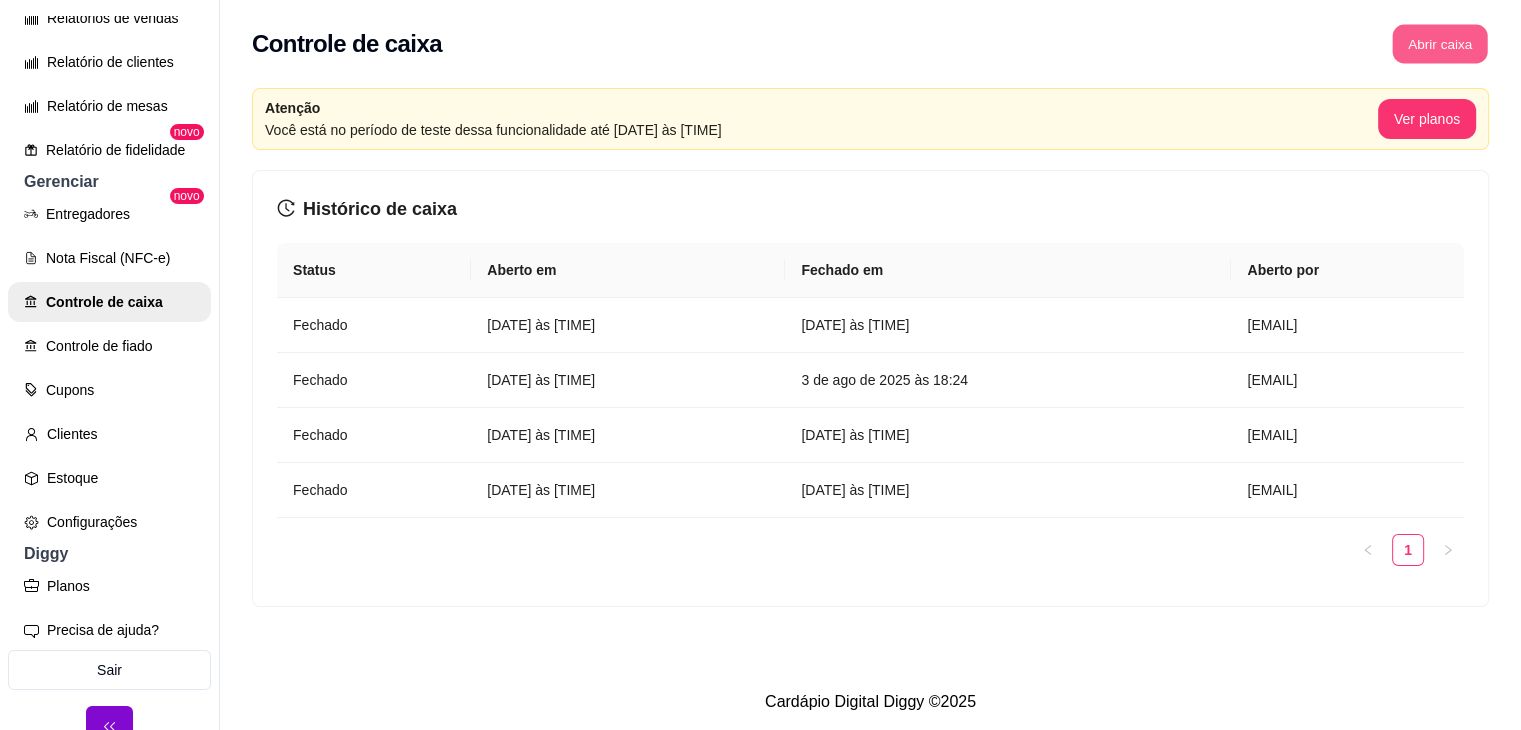click on "Abrir caixa" at bounding box center [1439, 44] 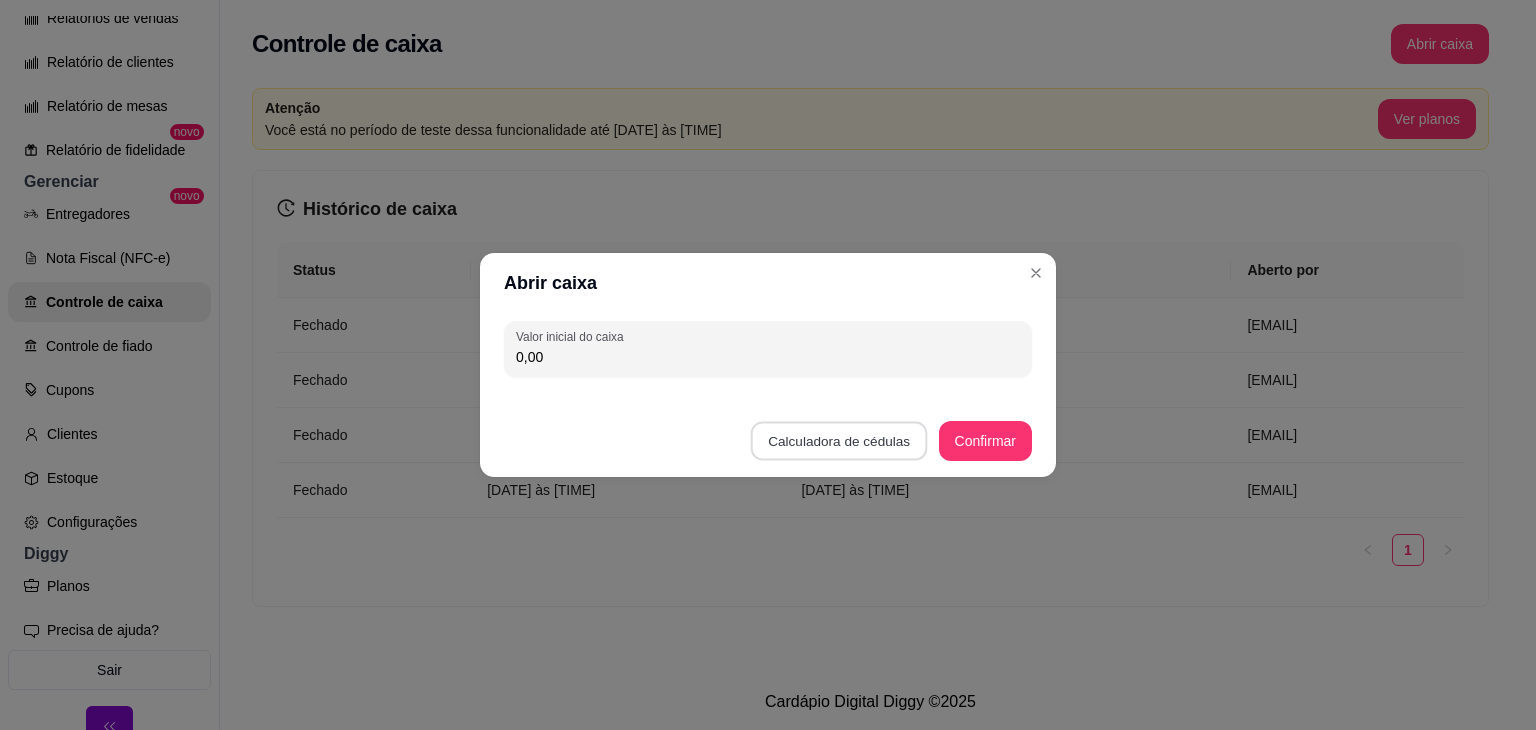 click on "Calculadora de cédulas" at bounding box center [839, 441] 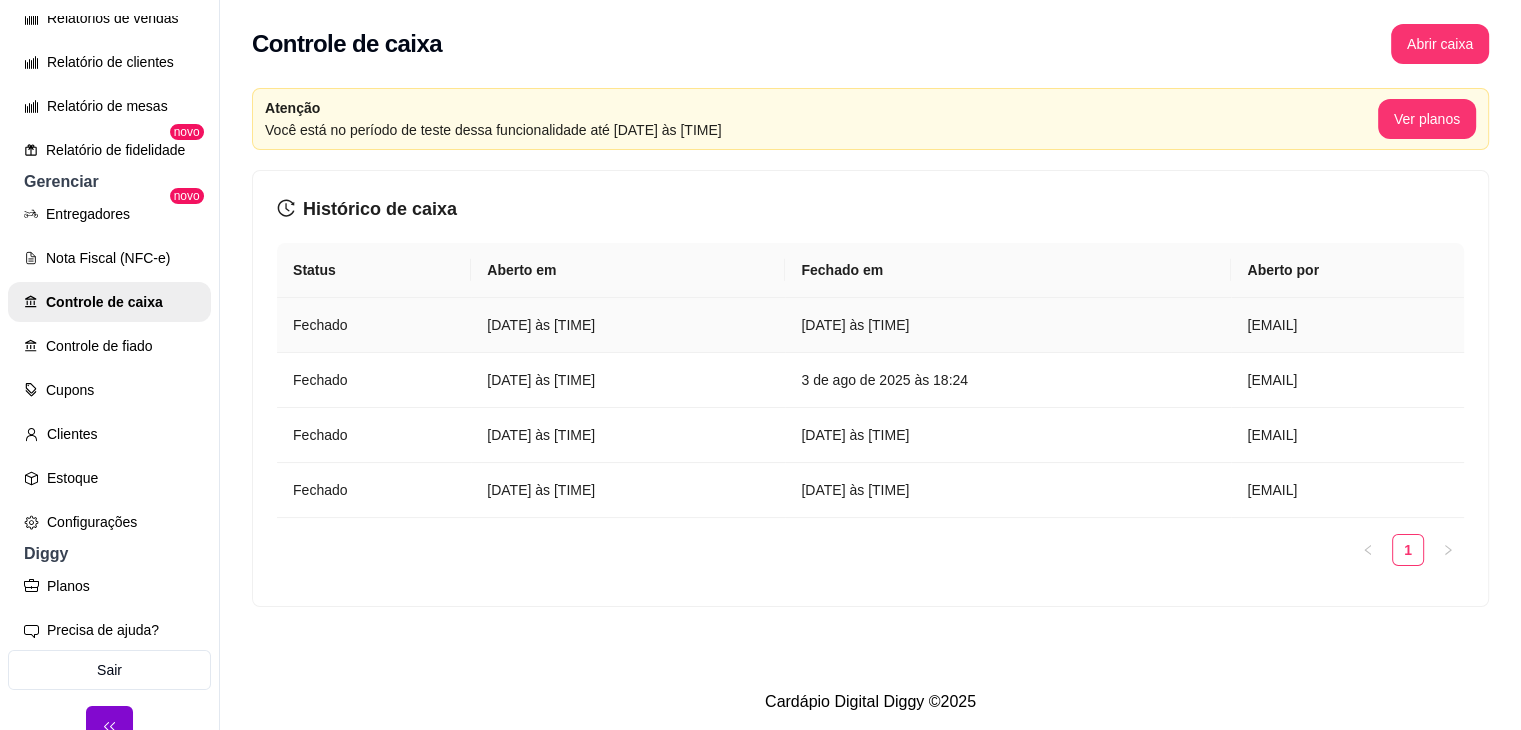 click on "[DATE] às [TIME]" at bounding box center (1008, 325) 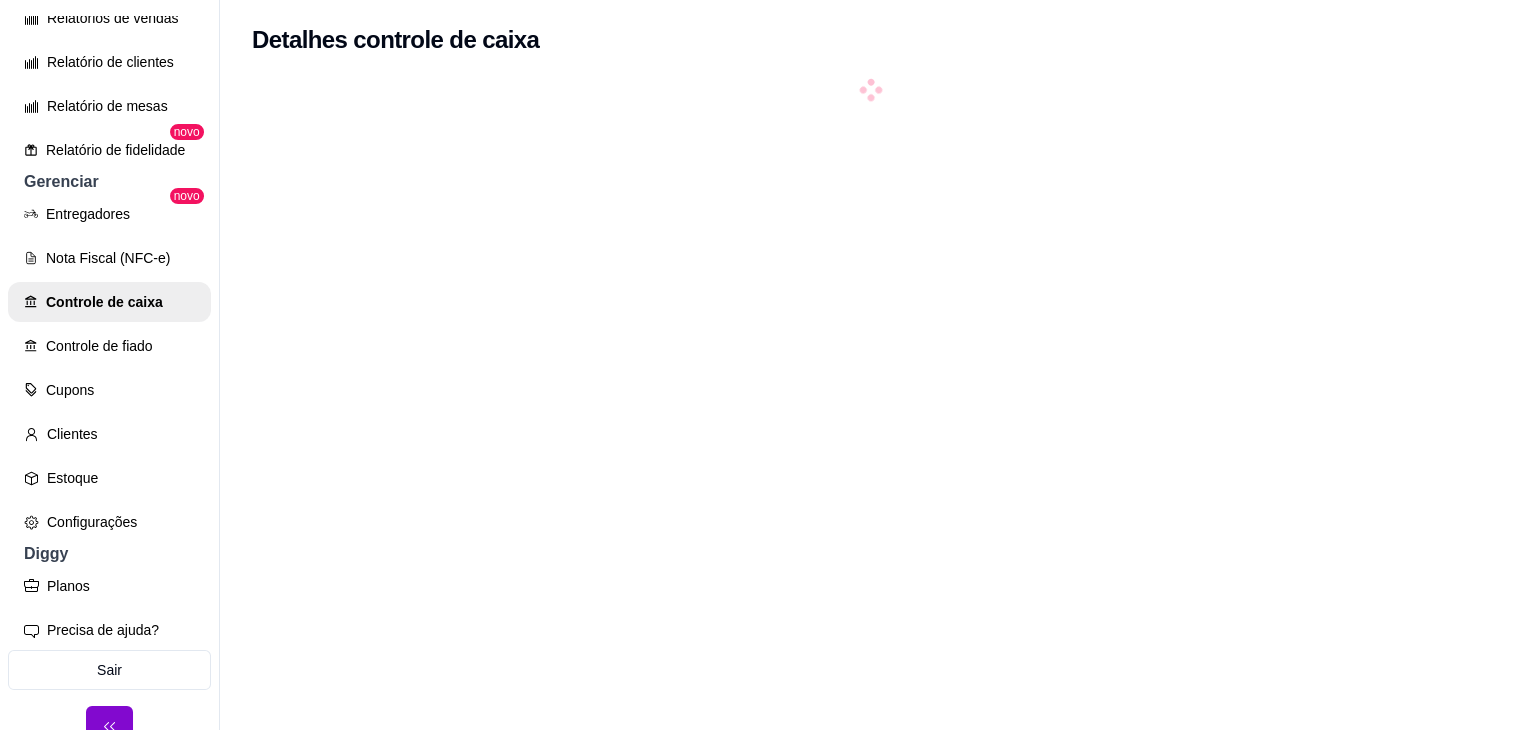 click on "Detalhes controle de caixa" at bounding box center (870, 40) 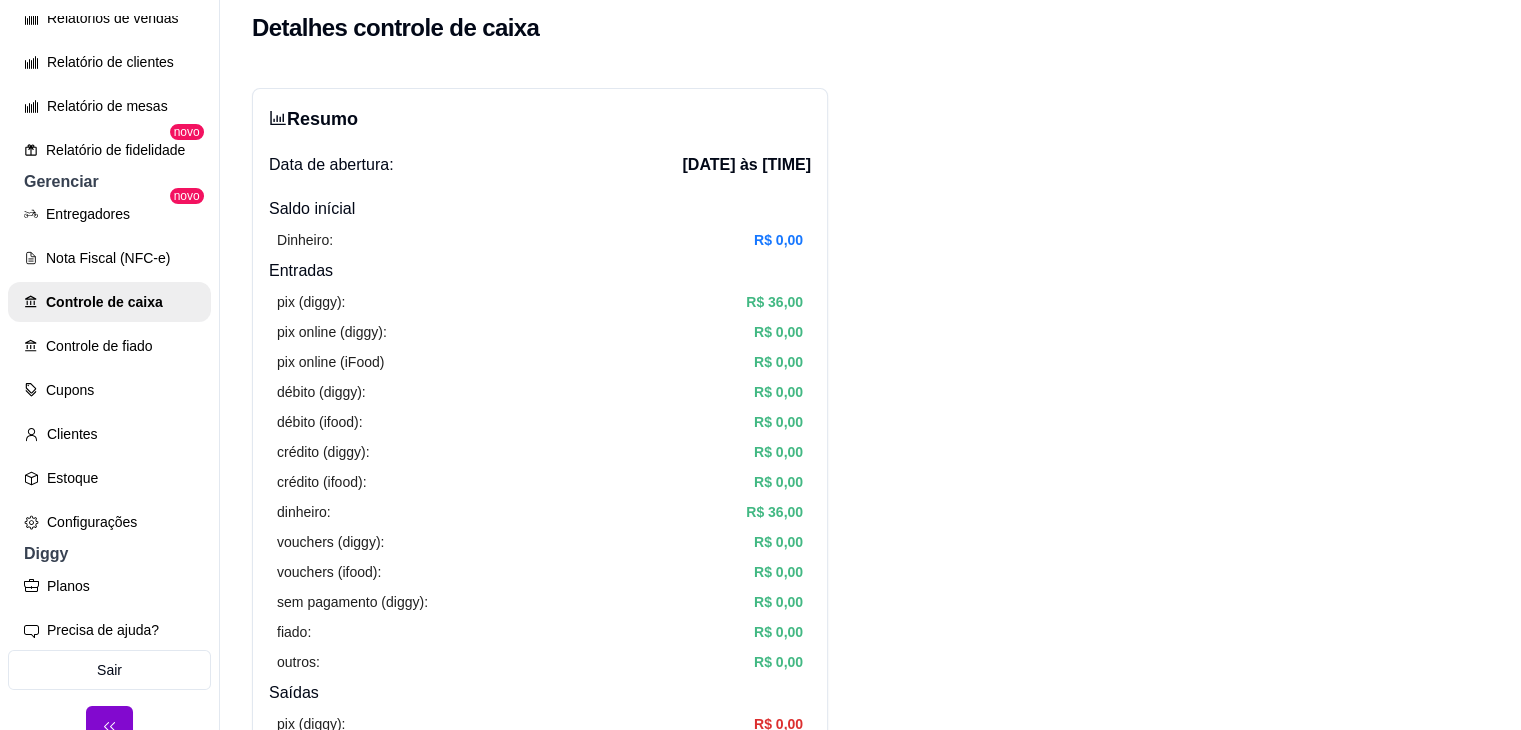 scroll, scrollTop: 0, scrollLeft: 0, axis: both 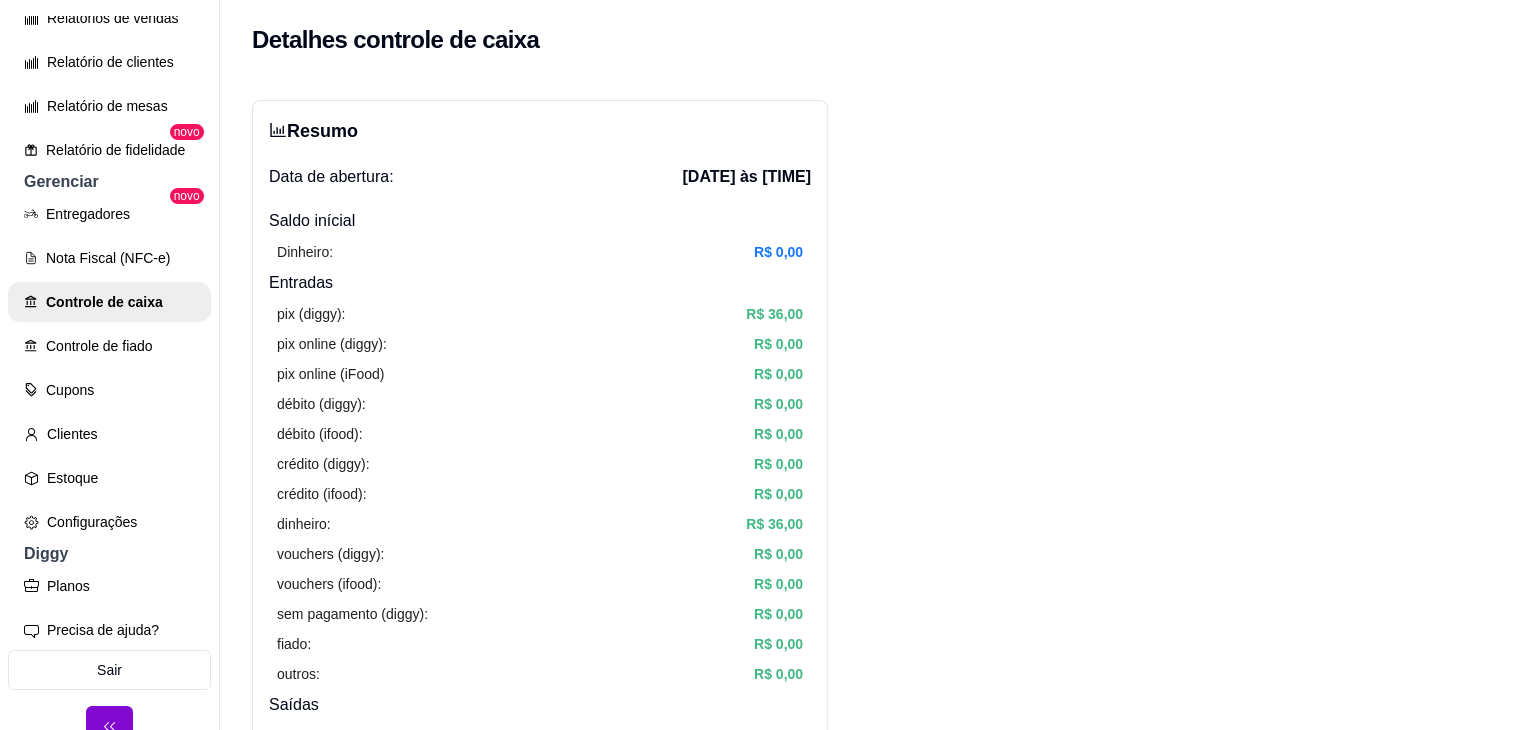 click on "Resumo Data de abertura: [DATE] às [TIME] Saldo inícial Dinheiro: R$ 0,00 Entradas pix (diggy): R$ 36,00 pix online (diggy): R$ 0,00 pix online (iFood) R$ 0,00 débito (diggy): R$ 0,00 débito (ifood): R$ 0,00 crédito (diggy): R$ 0,00 crédito (ifood): R$ 0,00 dinheiro: R$ 36,00 vouchers (diggy): R$ 0,00 vouchers (ifood): R$ 0,00 sem pagamento (diggy): R$ 0,00 fiado: R$ 0,00 outros: R$ 0,00 Saídas pix (diggy): R$ 0,00 dinheiro: R$ 0,00 débito (diggy): R$ 0,00 débito (ifood): R$ 0,00 crédito (diggy): R$ 0,00 crédito (ifood): R$ 0,00 vouchers (diggy): R$ 0,00 vouchers (ifood): R$ 0,00 outros: R$ 0,00 Saldo final dinheiro em caixa: R$ 36,00 total: R$ 72,00 Todos Pix Dinheiro Crédito Débito Voucher Outros Entrada R$ 72,00 Saída R$ 0,00 Saldo R$ 72,00 Tipo de pagamento Data - Hora Entrada ou Saída Descrição Valor Descrição Dinheiro [DATE] às [TIME] Entrada Pagamento em dinheiro R$ 36,00 Editar Transferência Pix [DATE] às [TIME] Entrada 1" at bounding box center (870, 873) 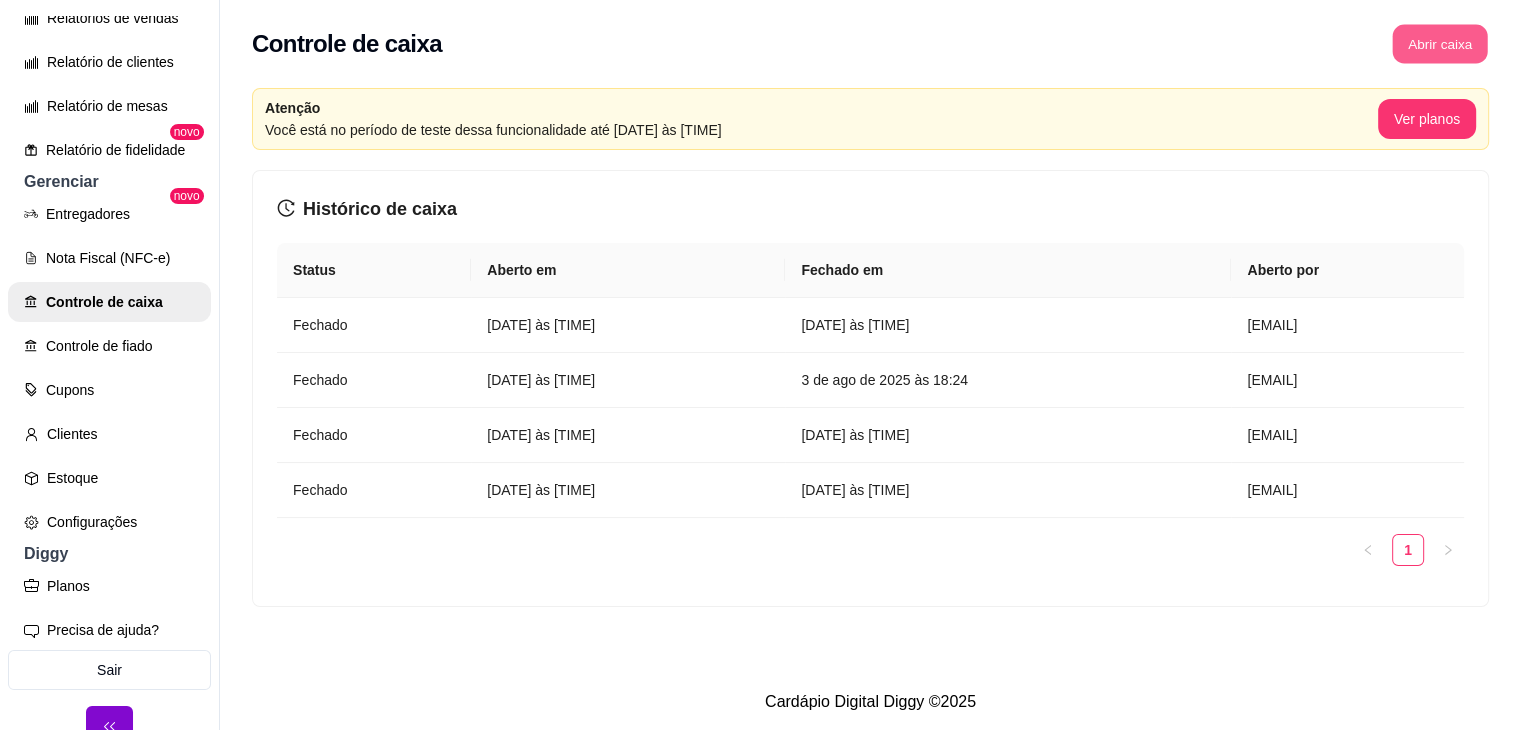 click on "Abrir caixa" at bounding box center (1439, 44) 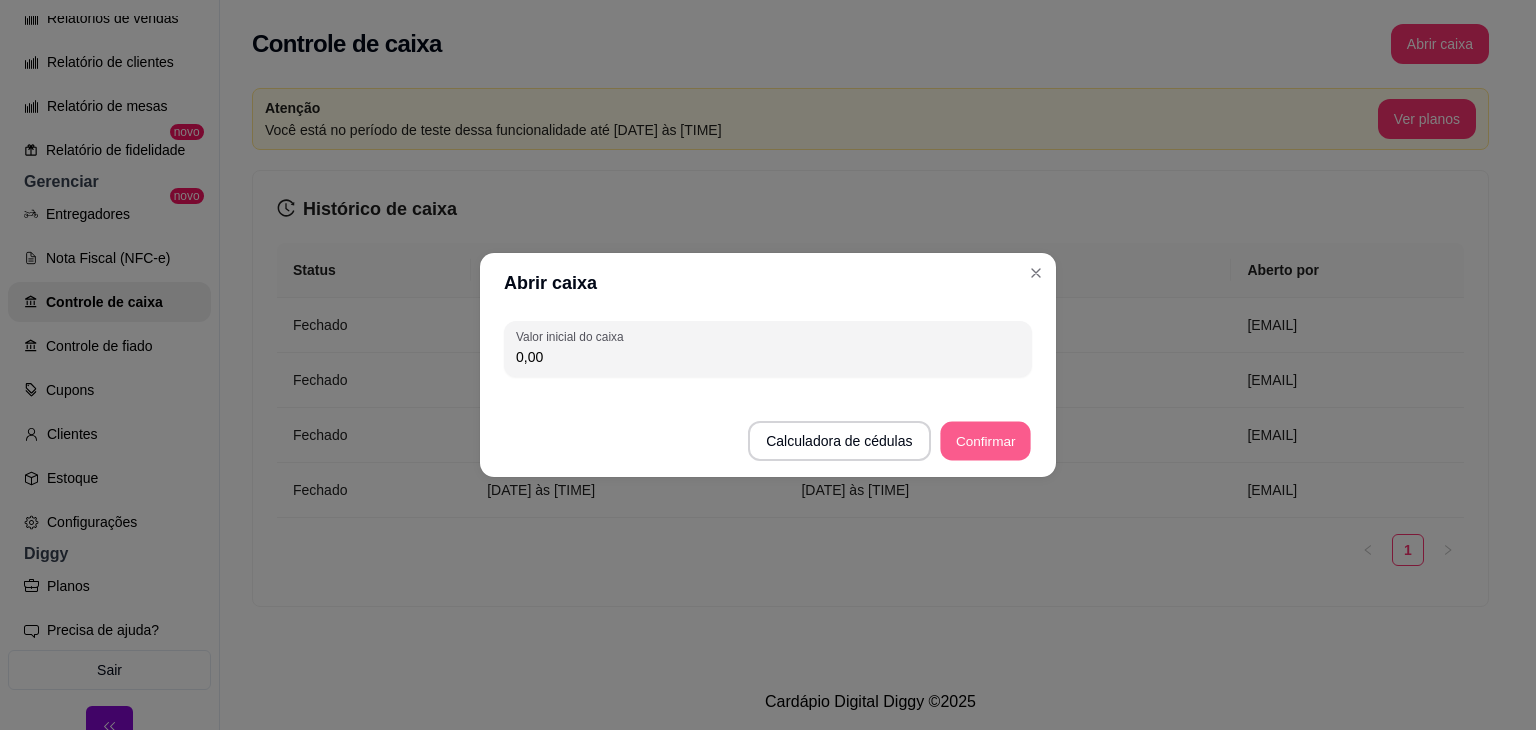 click on "Confirmar" at bounding box center [985, 441] 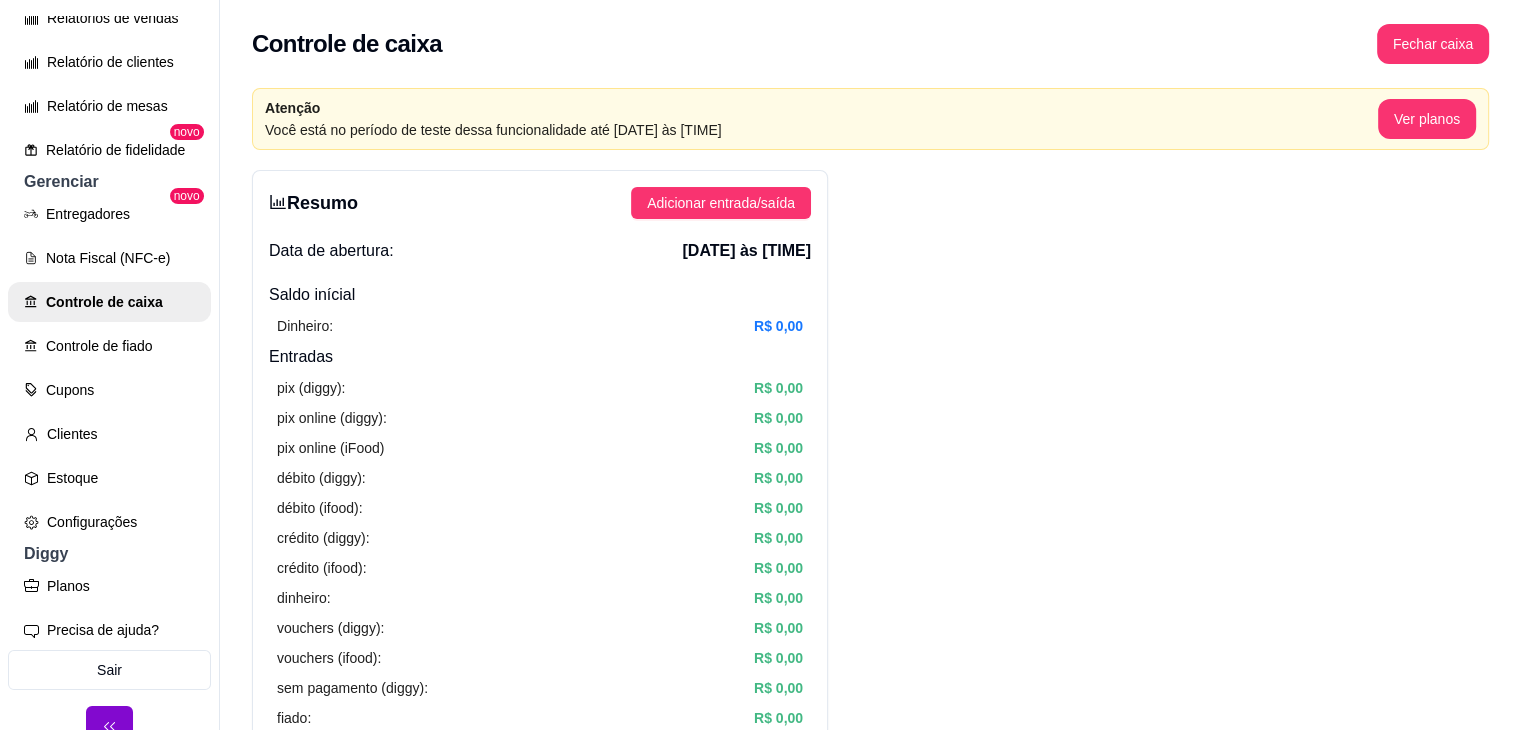 click on "[DATE] às [TIME]" at bounding box center (746, 251) 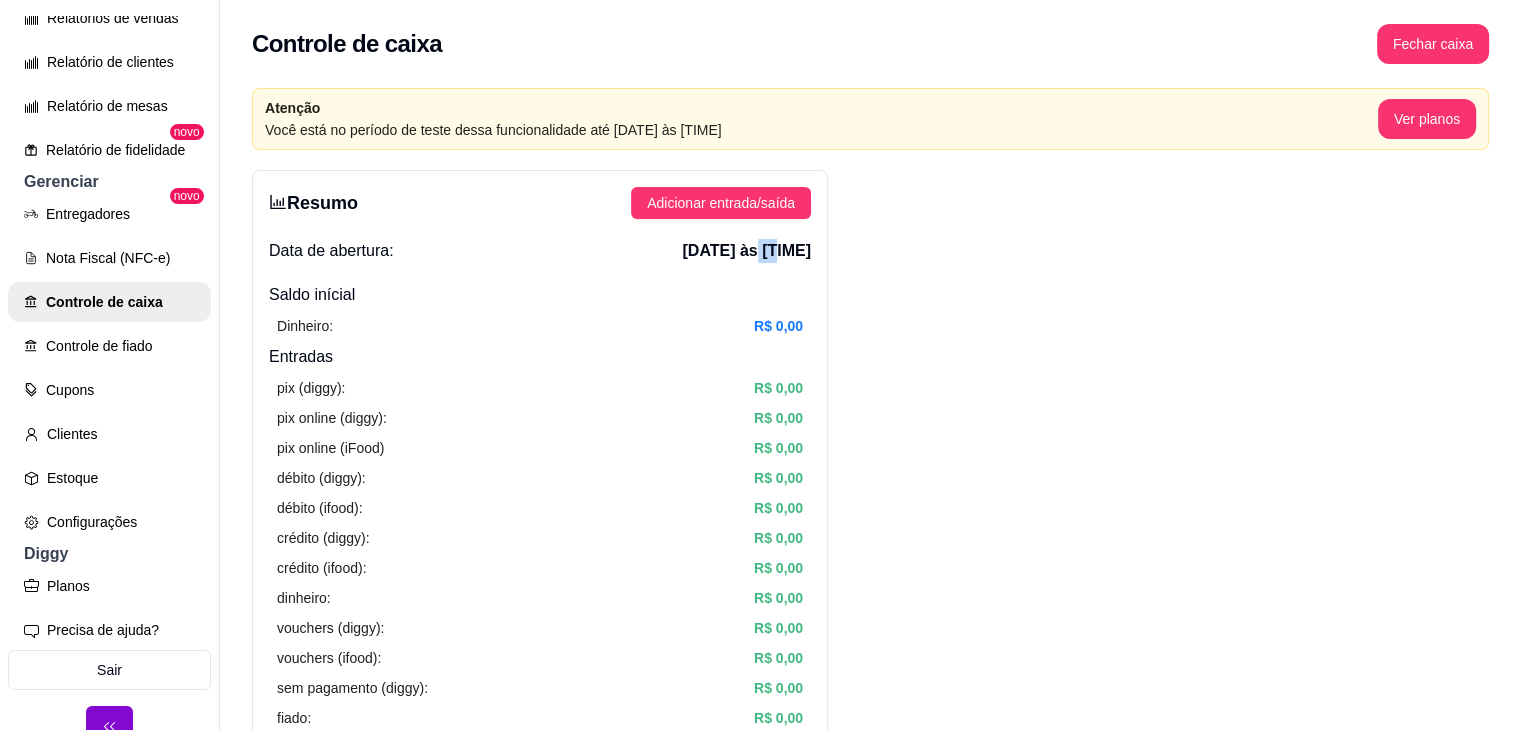 click on "[DATE] às [TIME]" at bounding box center (746, 251) 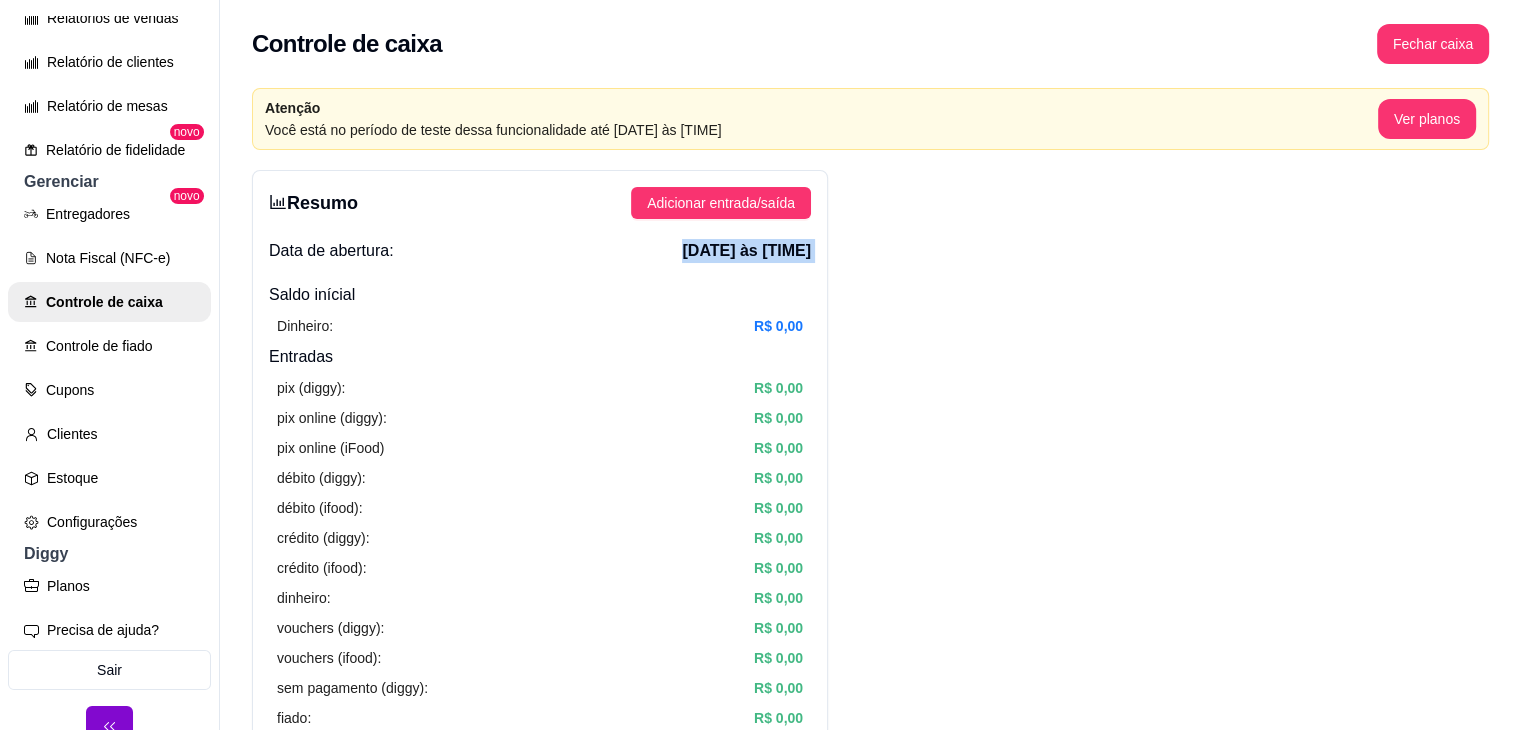 click on "[DATE] às [TIME]" at bounding box center [746, 251] 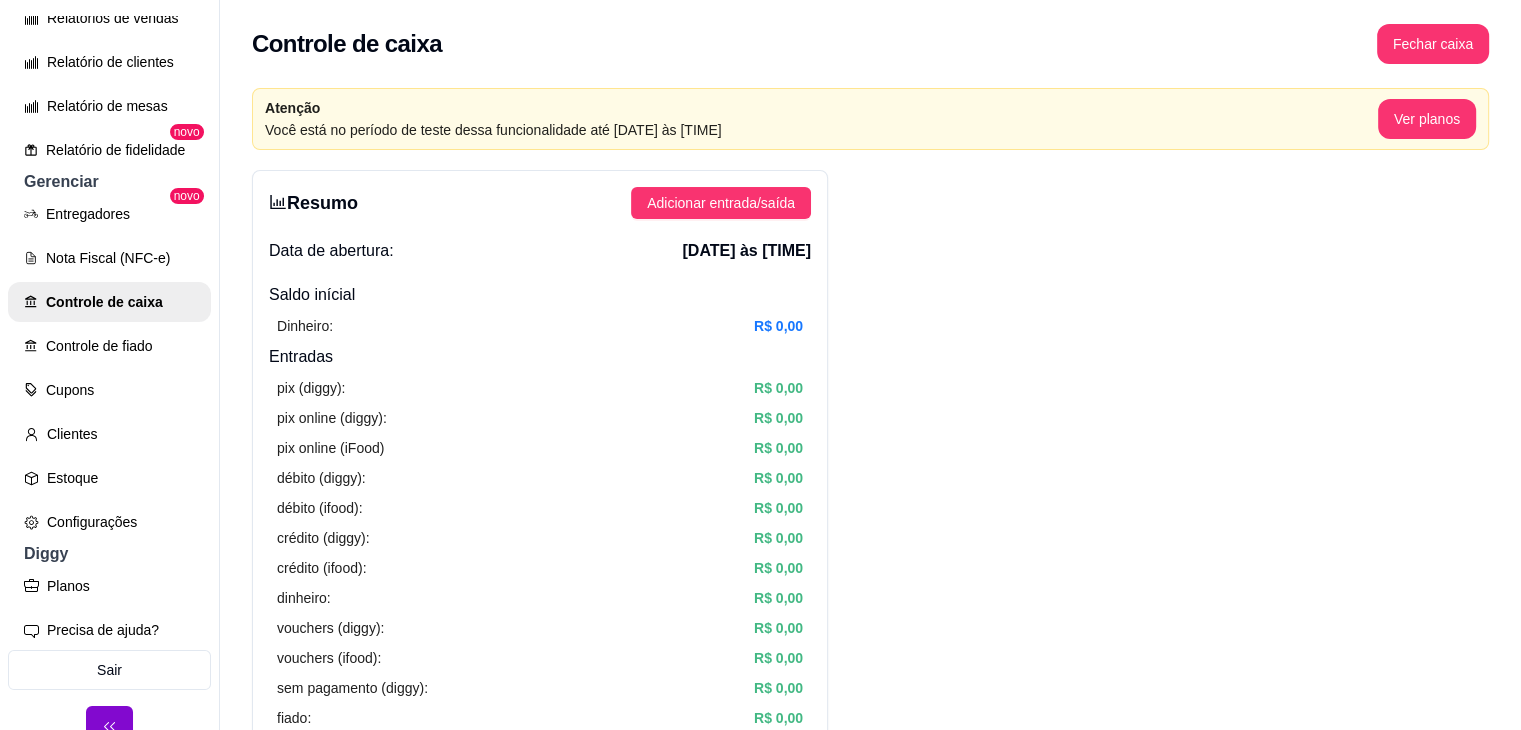 drag, startPoint x: 692, startPoint y: 248, endPoint x: 1064, endPoint y: 213, distance: 373.64288 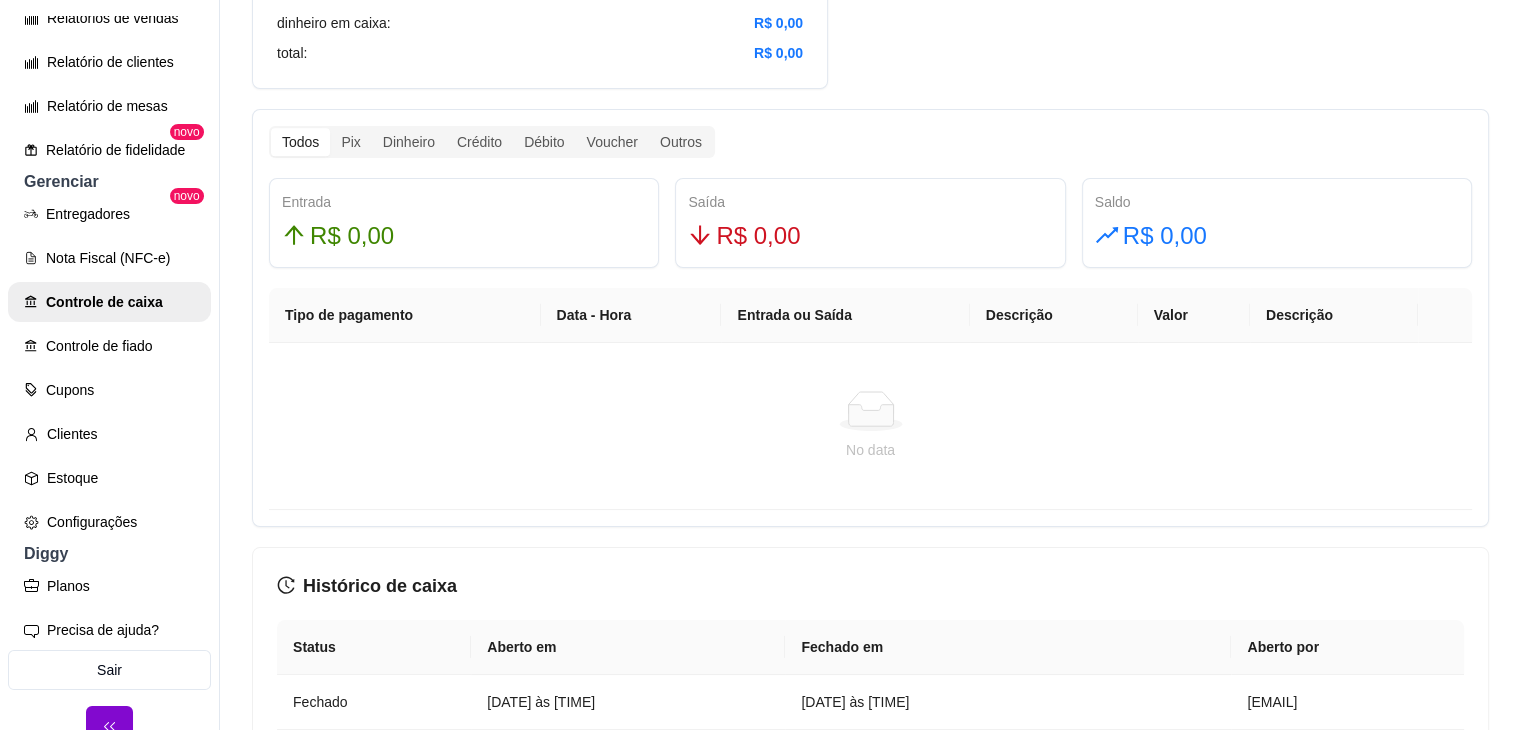 scroll, scrollTop: 1130, scrollLeft: 0, axis: vertical 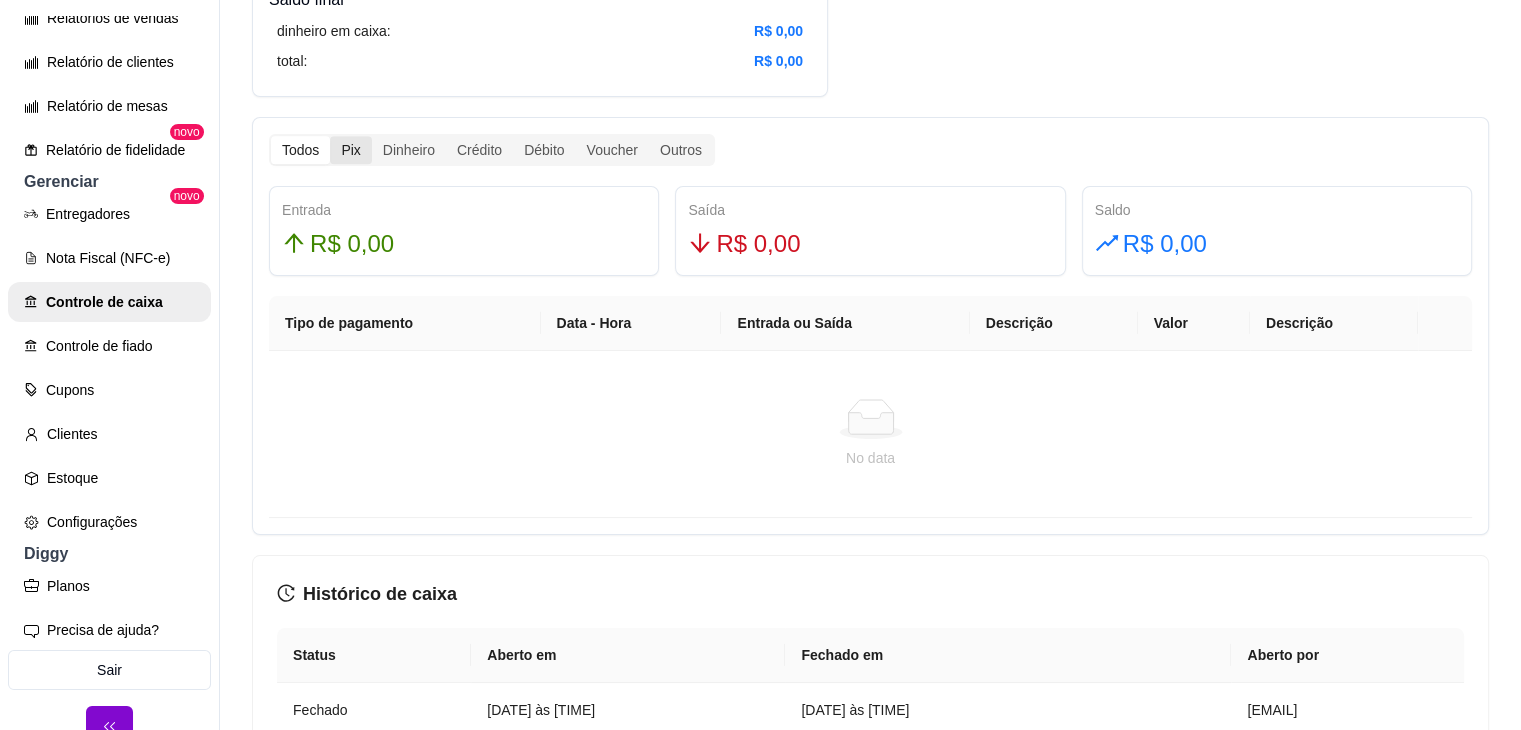 click on "Pix" at bounding box center [350, 150] 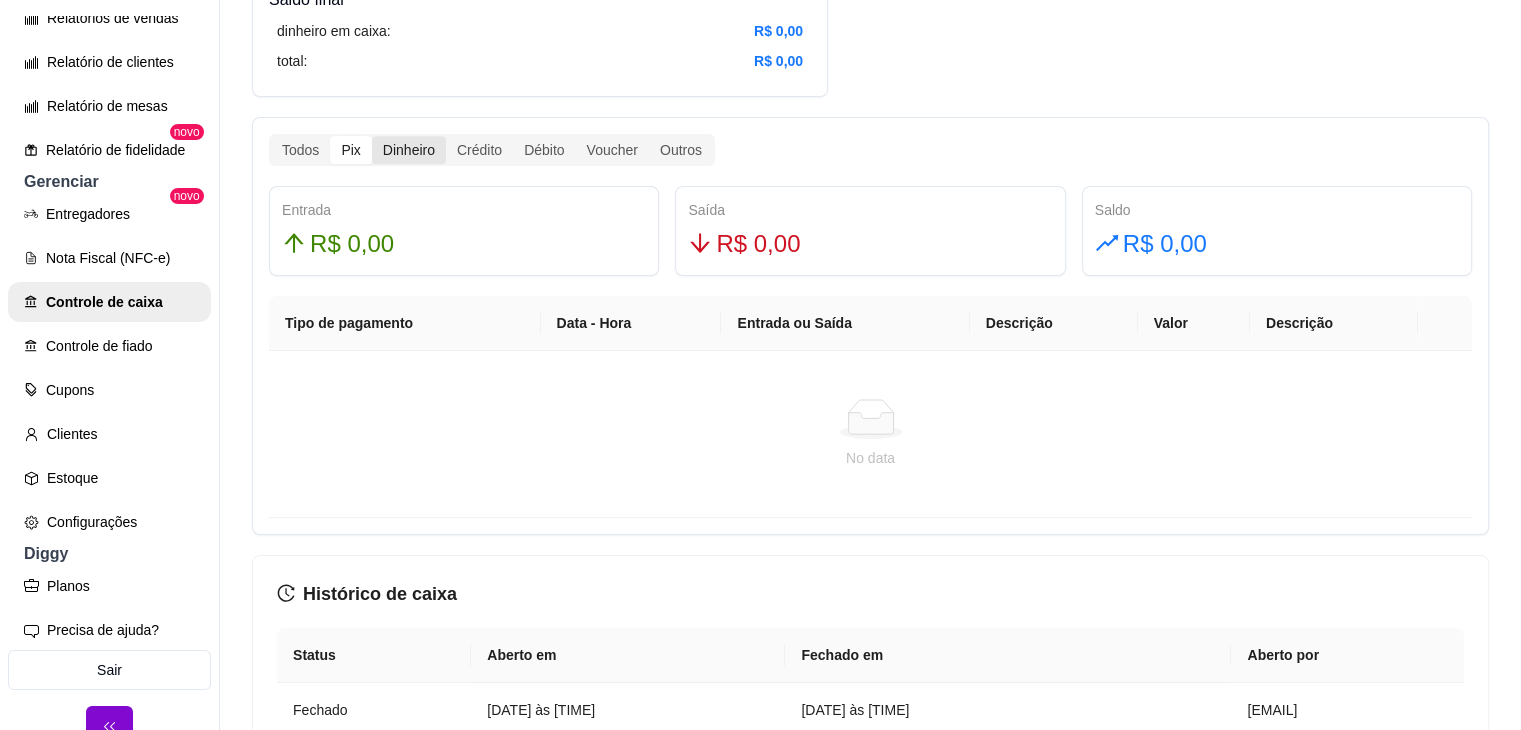click on "Dinheiro" at bounding box center (409, 150) 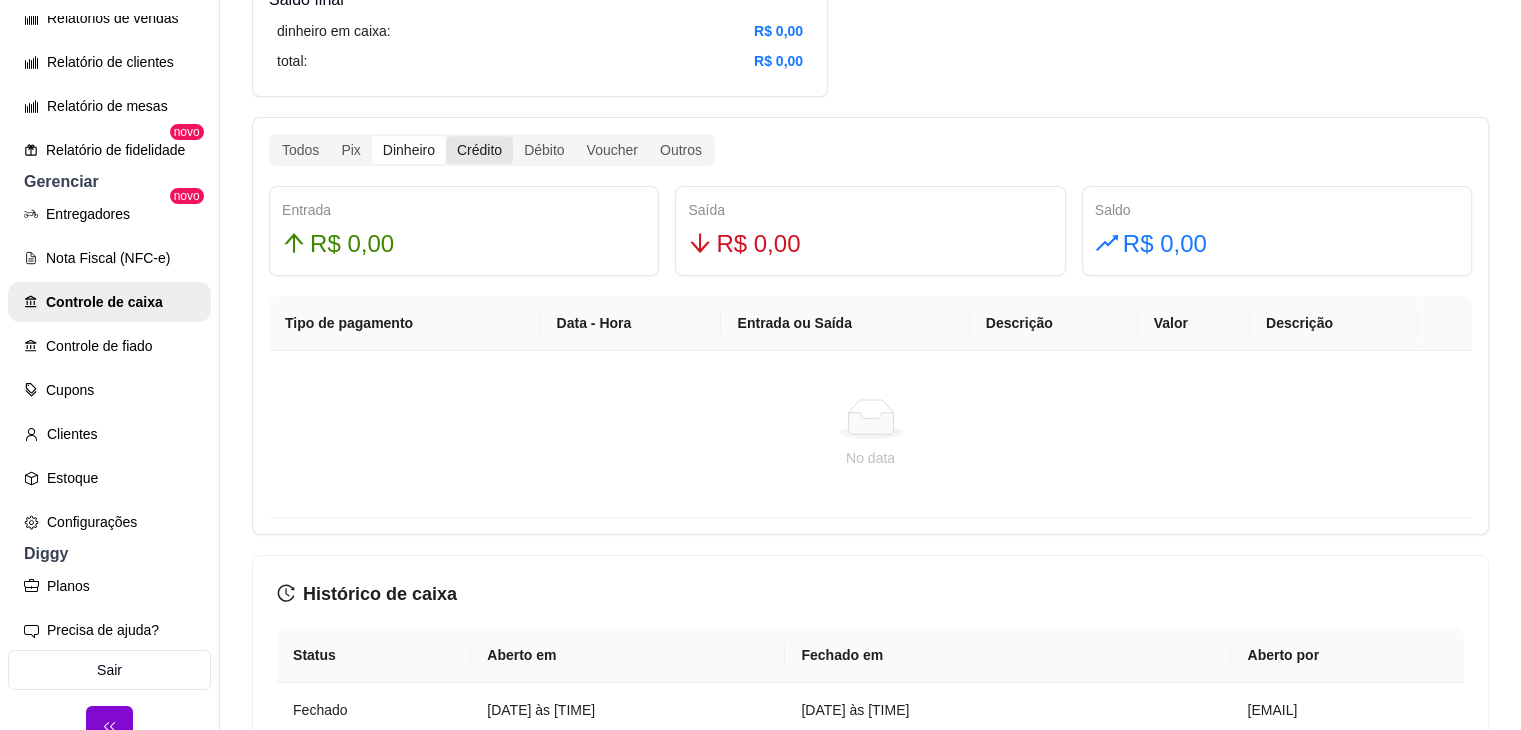 click on "Crédito" at bounding box center [479, 150] 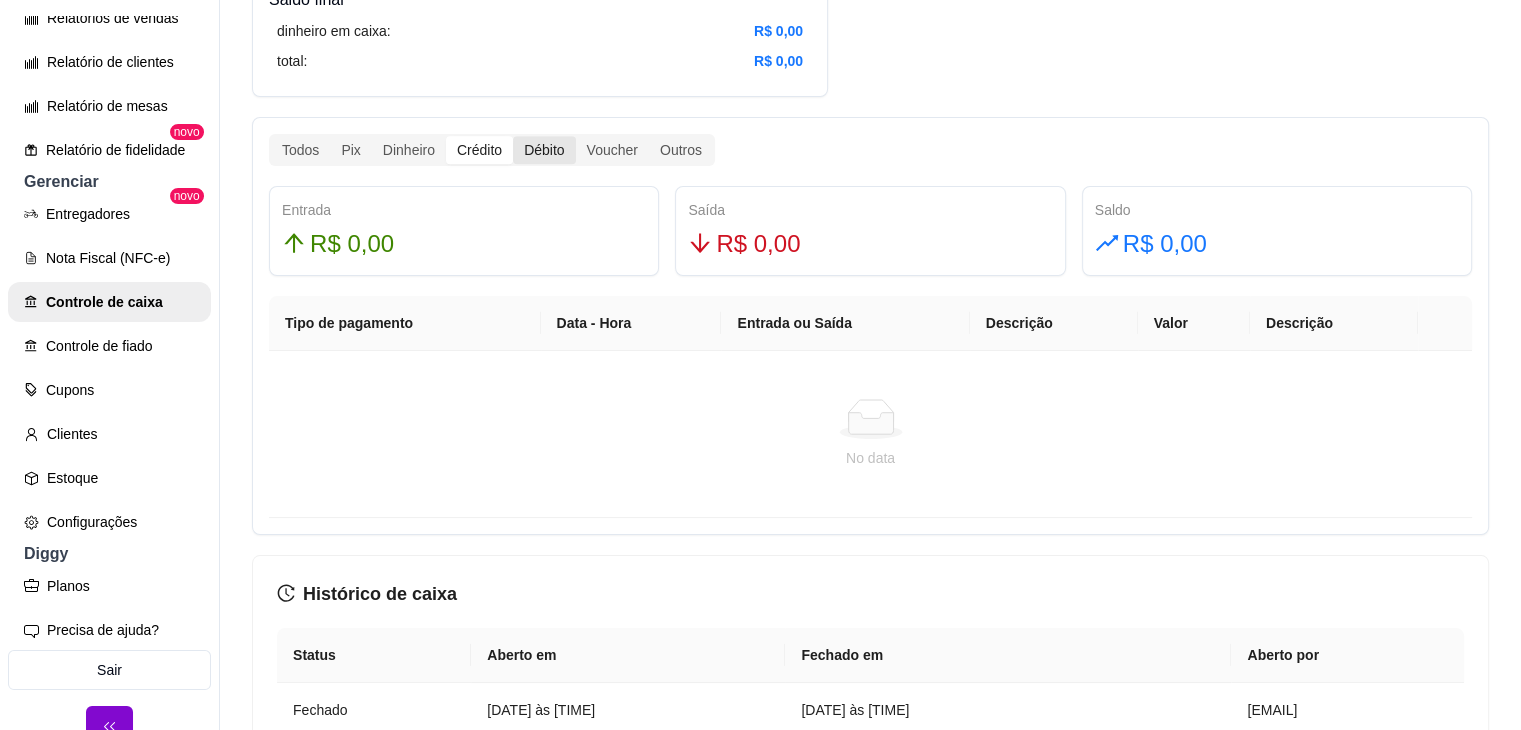 click on "Débito" at bounding box center [544, 150] 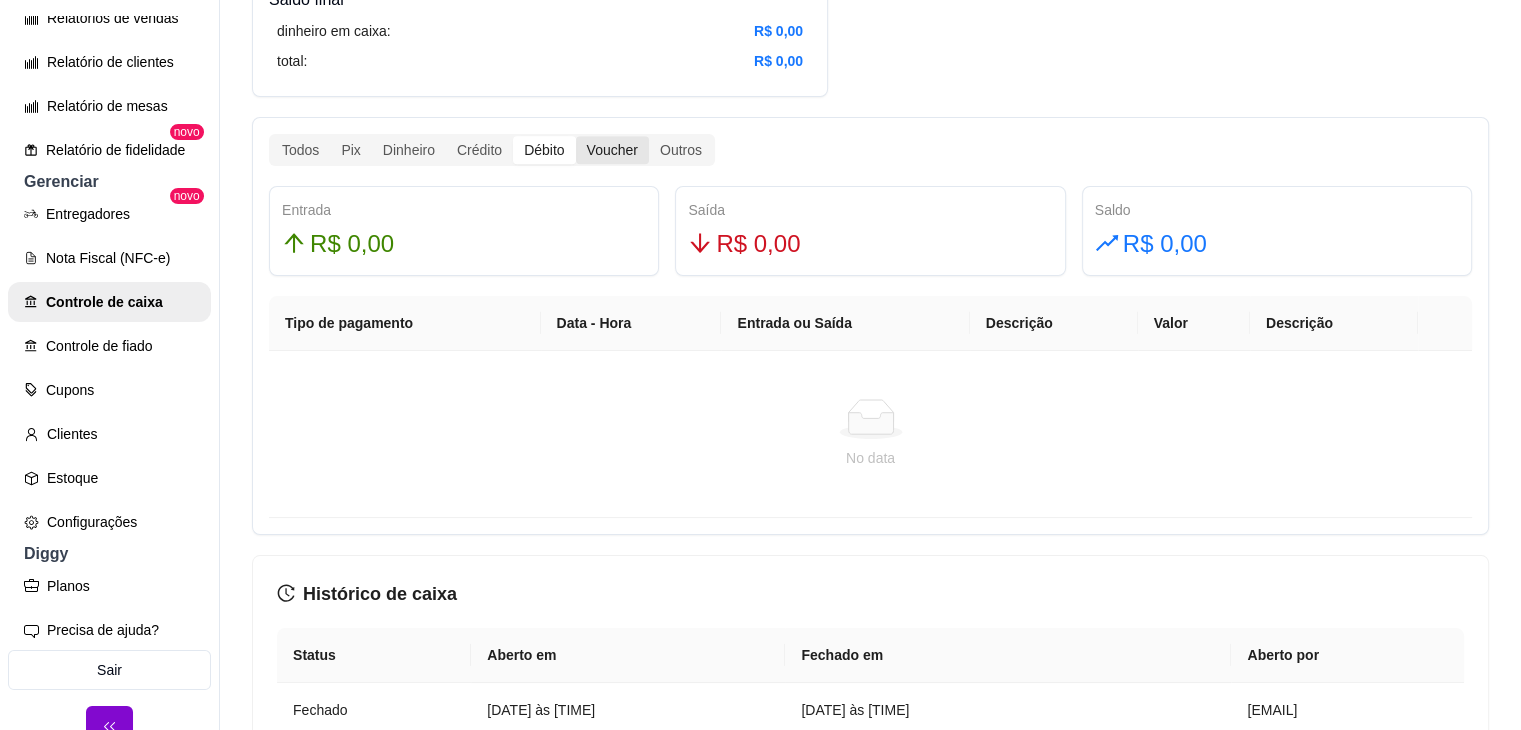 click on "Voucher" at bounding box center [612, 150] 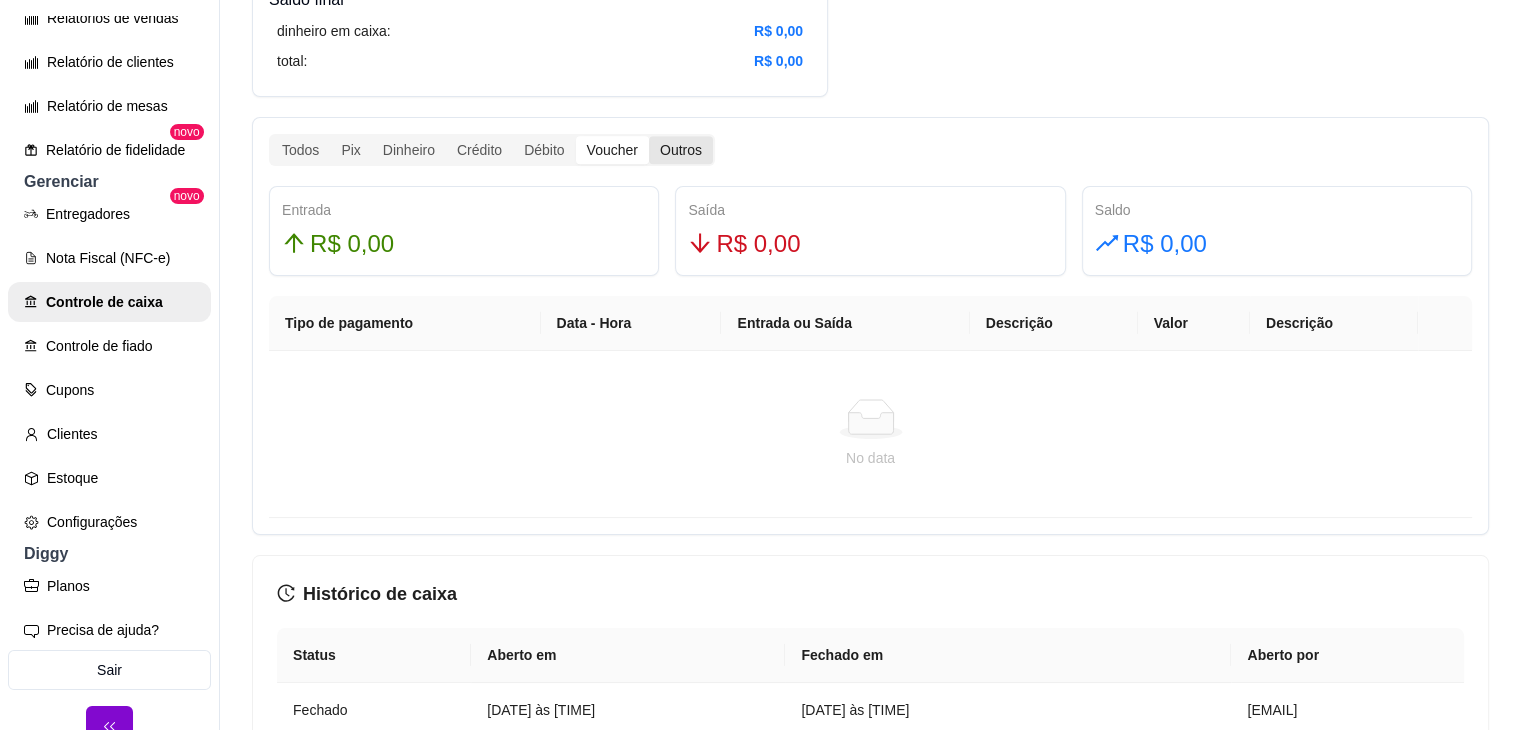 click on "Outros" at bounding box center (681, 150) 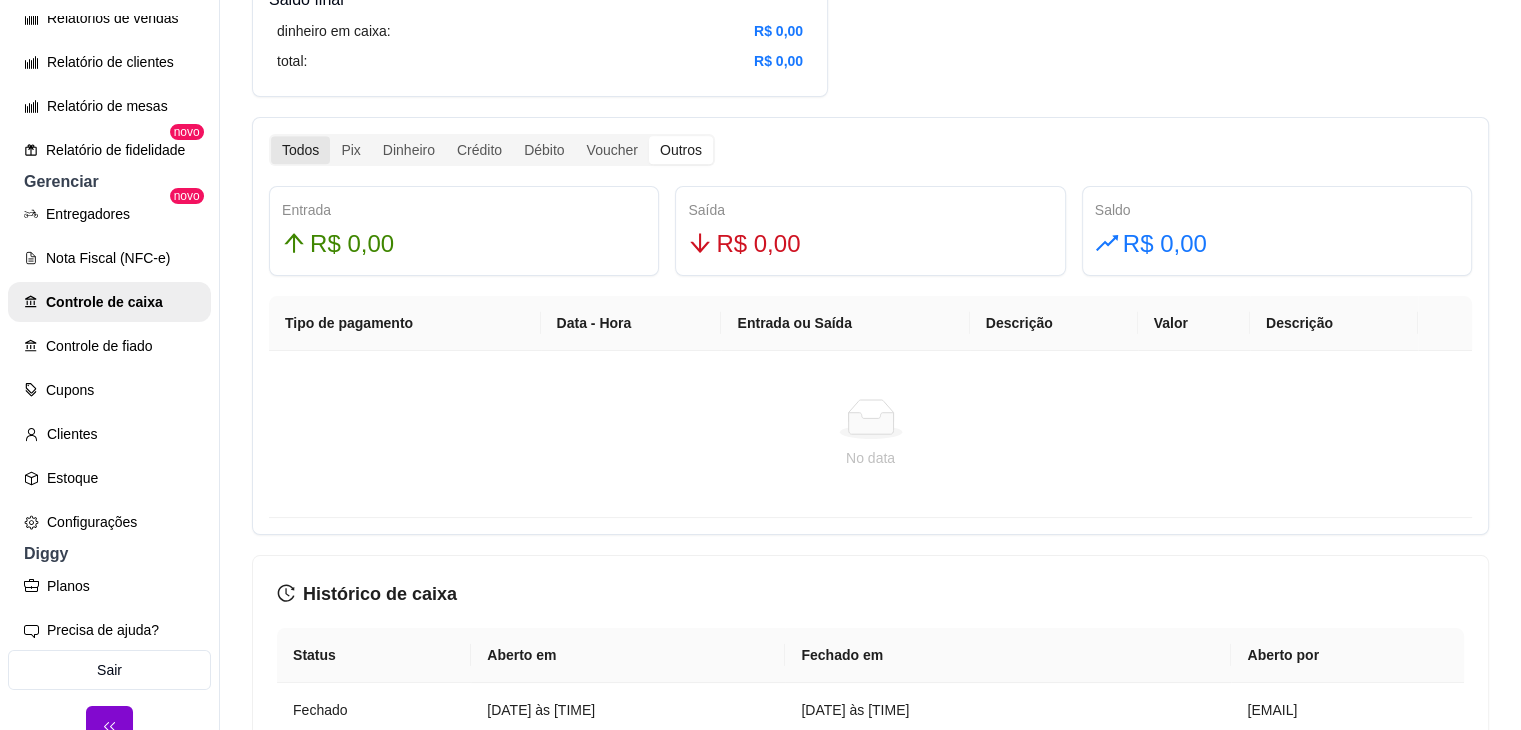 click on "Todos" at bounding box center [300, 150] 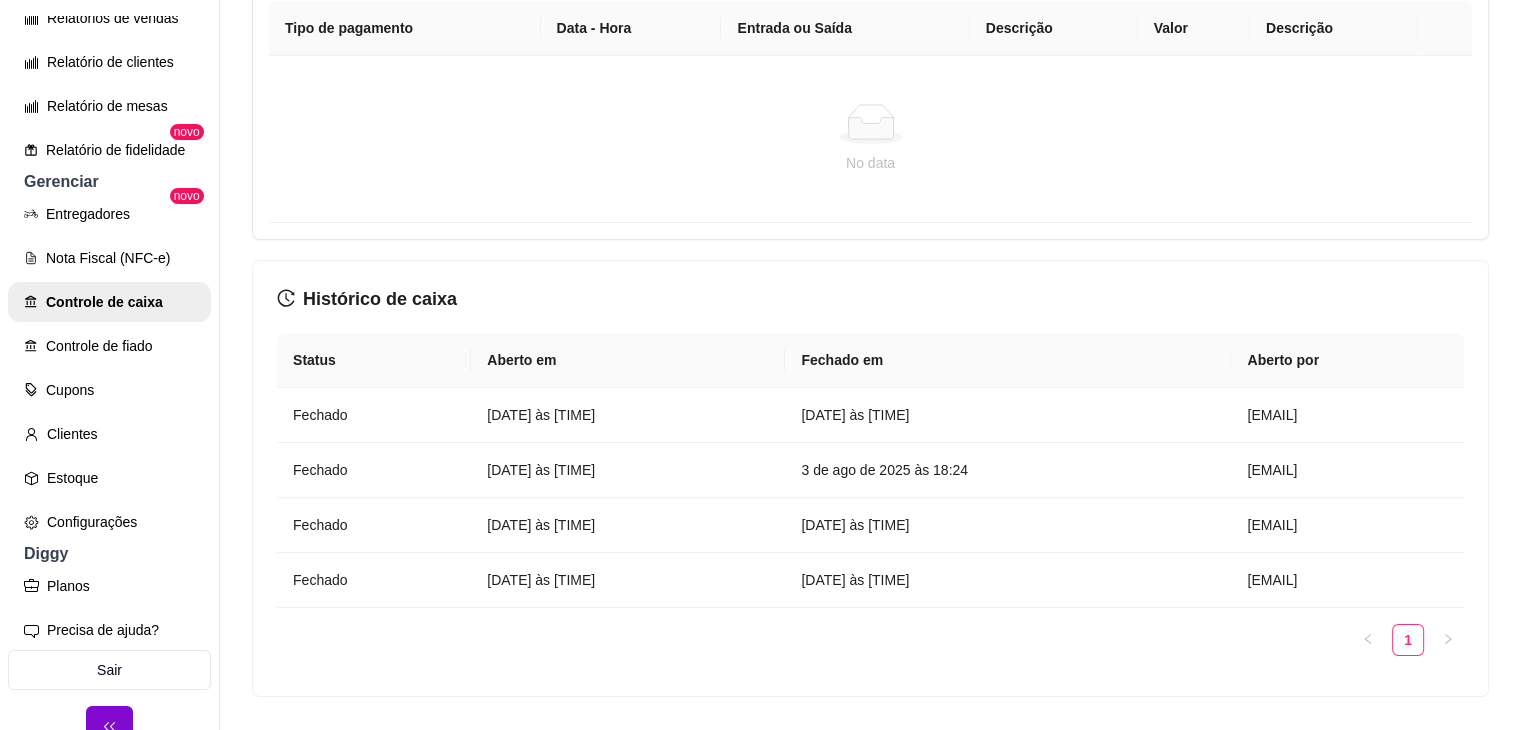 scroll, scrollTop: 1484, scrollLeft: 0, axis: vertical 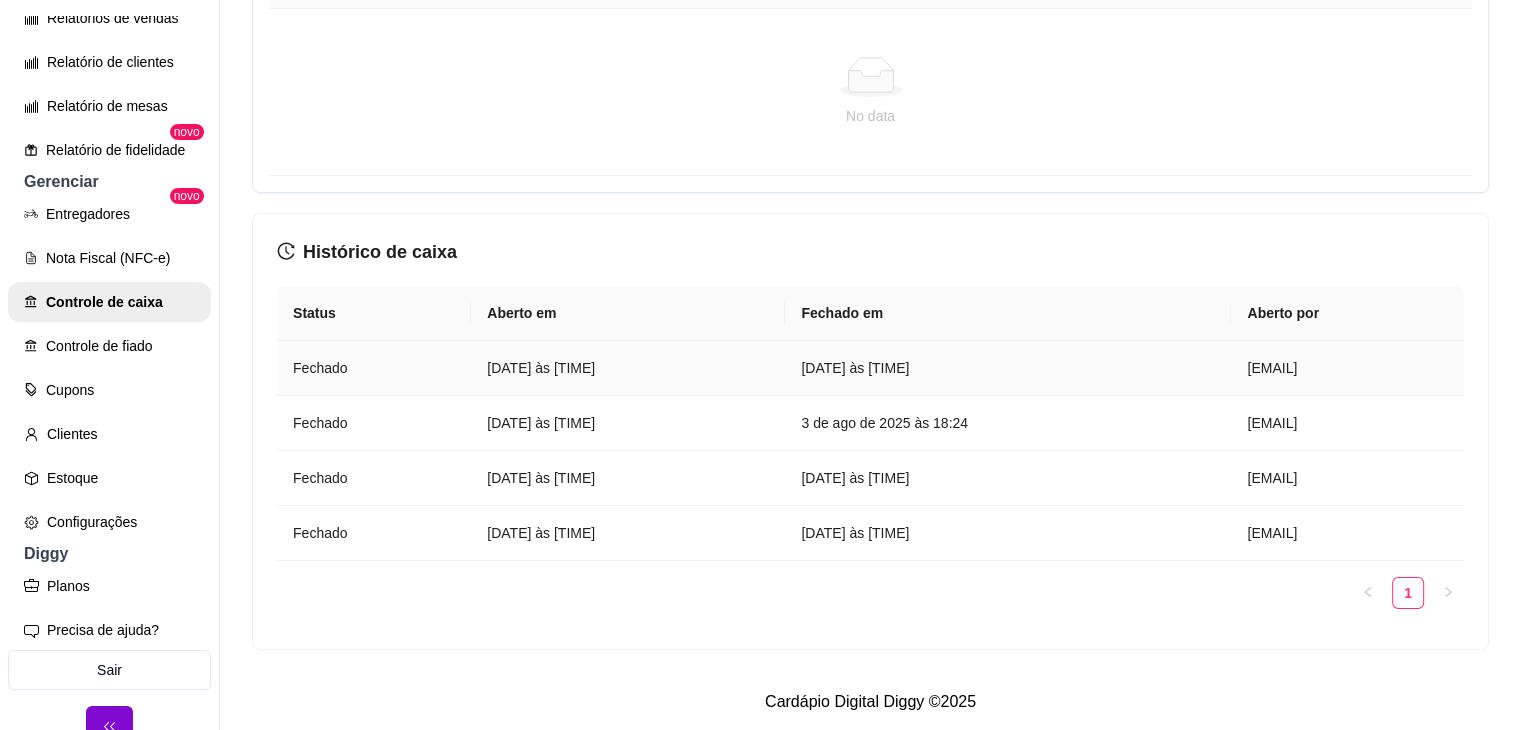 click on "[DATE] às [TIME]" at bounding box center [1008, 368] 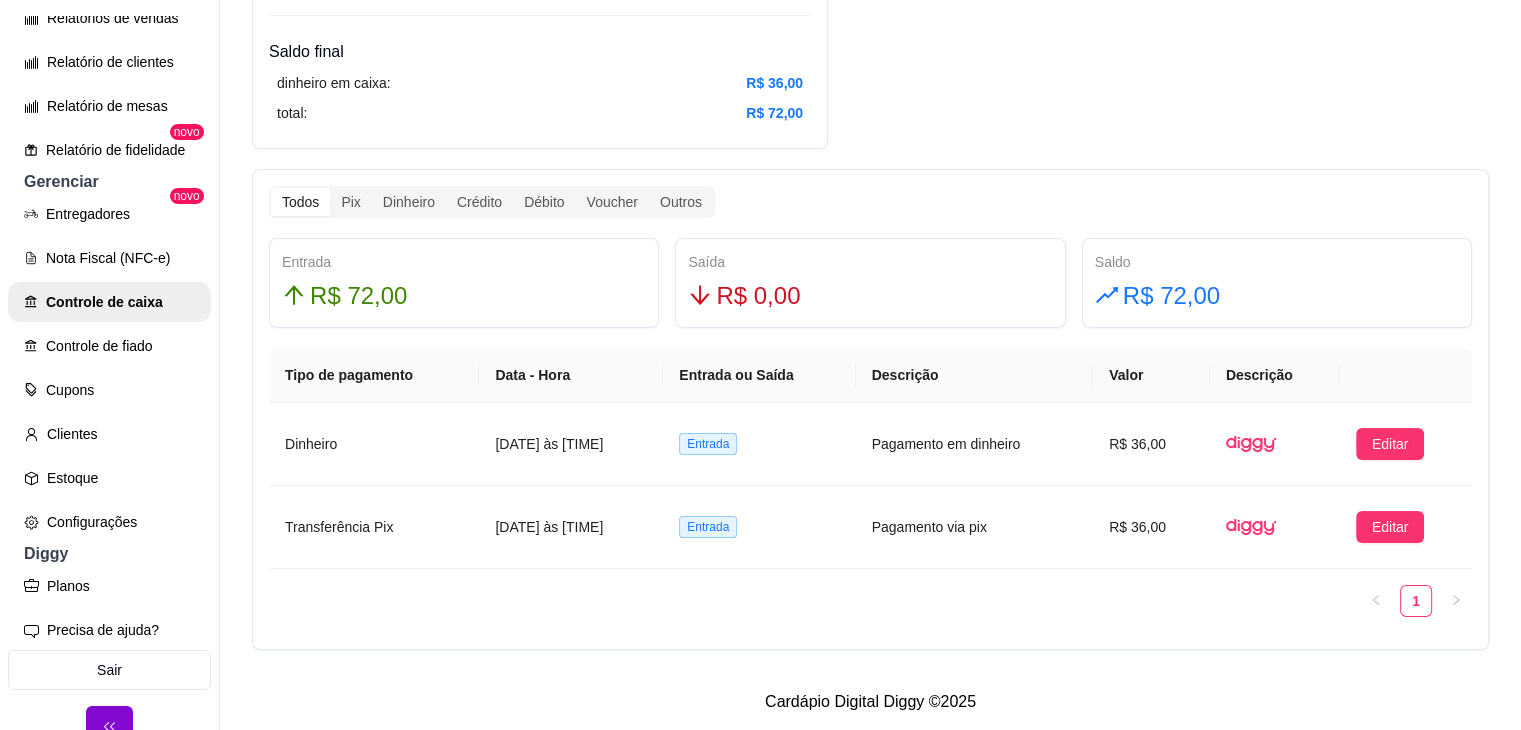 scroll, scrollTop: 0, scrollLeft: 0, axis: both 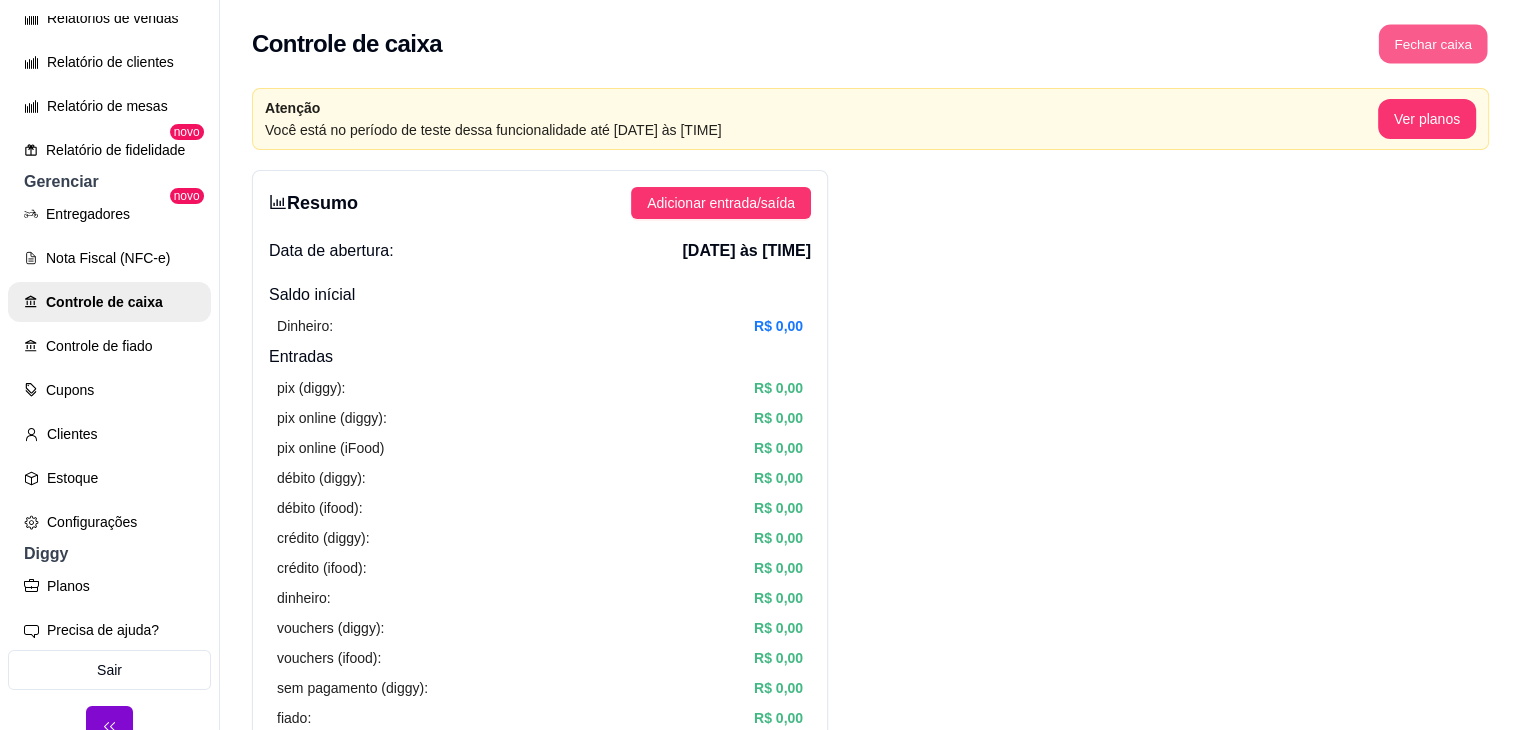 click on "Fechar caixa" at bounding box center (1433, 44) 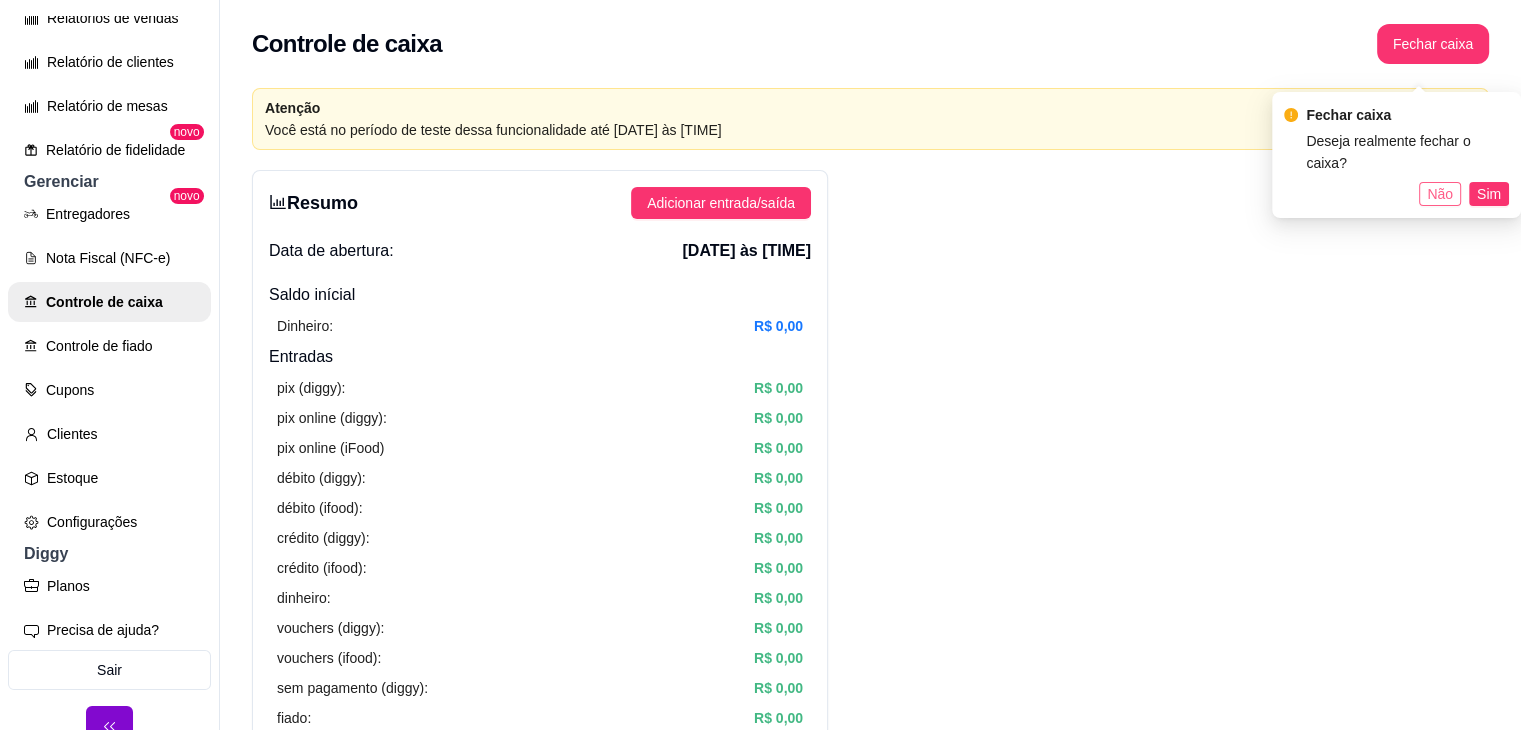 click on "Não" at bounding box center [1440, 194] 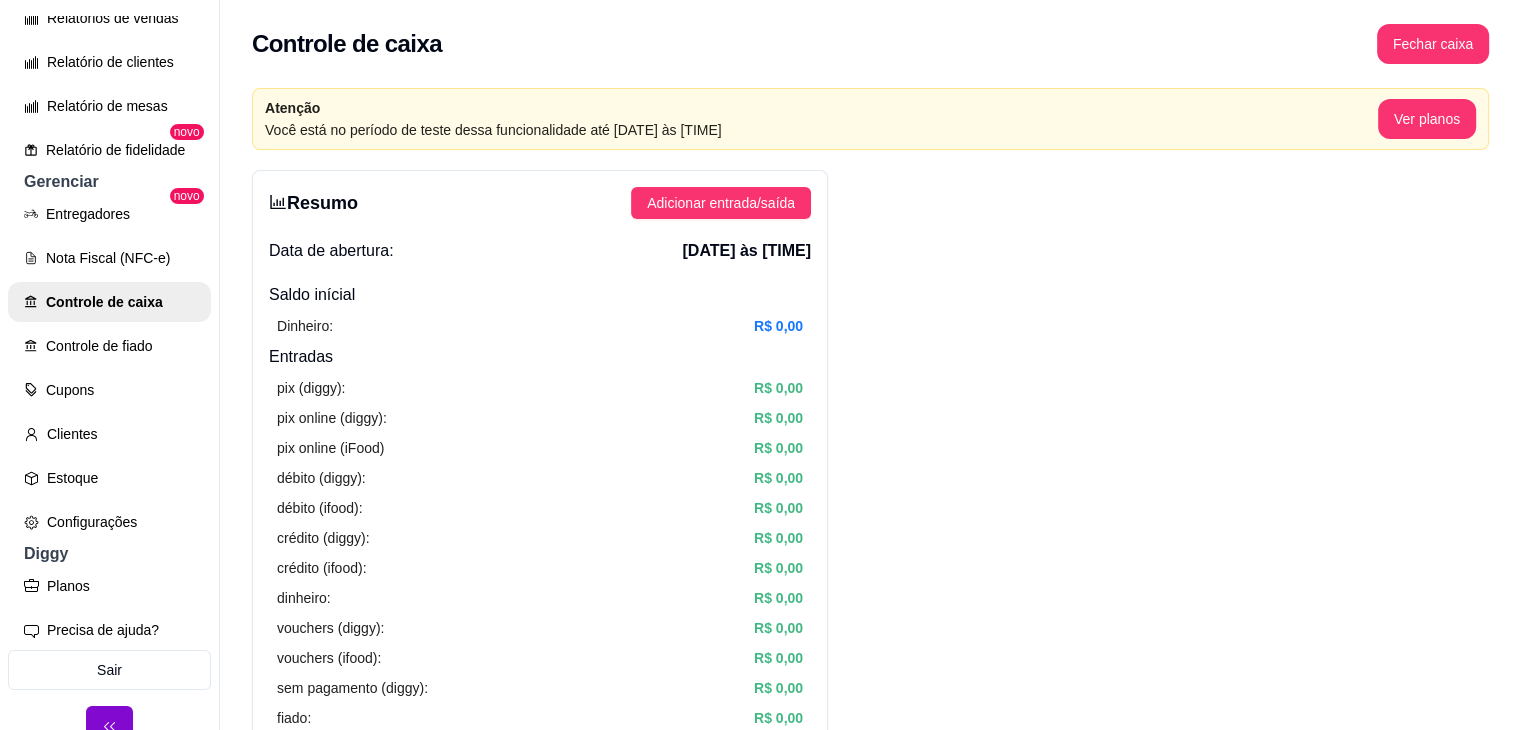 click on "Resumo Adicionar entrada/saída Data de abertura: [DATE] às [TIME] Saldo inícial Dinheiro: R$ 0,00 Entradas pix (diggy): R$ 0,00 pix online (diggy): R$ 0,00 pix online (iFood) R$ 0,00 débito (diggy): R$ 0,00 débito (ifood): R$ 0,00 crédito (diggy): R$ 0,00 crédito (ifood): R$ 0,00 dinheiro: R$ 0,00 vouchers (diggy): R$ 0,00 vouchers (ifood): R$ 0,00 sem pagamento (diggy): R$ 0,00 fiado: R$ 0,00 outros: R$ 0,00 Saídas pix (diggy): R$ 0,00 dinheiro: R$ 0,00 débito (diggy): R$ 0,00 débito (ifood): R$ 0,00 crédito (diggy): R$ 0,00 crédito (ifood): R$ 0,00 vouchers (diggy): R$ 0,00 vouchers (ifood): R$ 0,00 outros: R$ 0,00 Saldo final dinheiro em caixa: R$ 0,00 total: R$ 0,00 Todos Pix Dinheiro Crédito Débito Voucher Outros Entrada R$ 0,00 Saída R$ 0,00 Saldo R$ 0,00 Tipo de pagamento Data - Hora Entrada ou Saída Descrição Valor Descrição No data Histórico de caixa Status Aberto em Fechado em Aberto por Aberto [DATE] às [TIME] Fechado Fechado 1" at bounding box center (870, 1173) 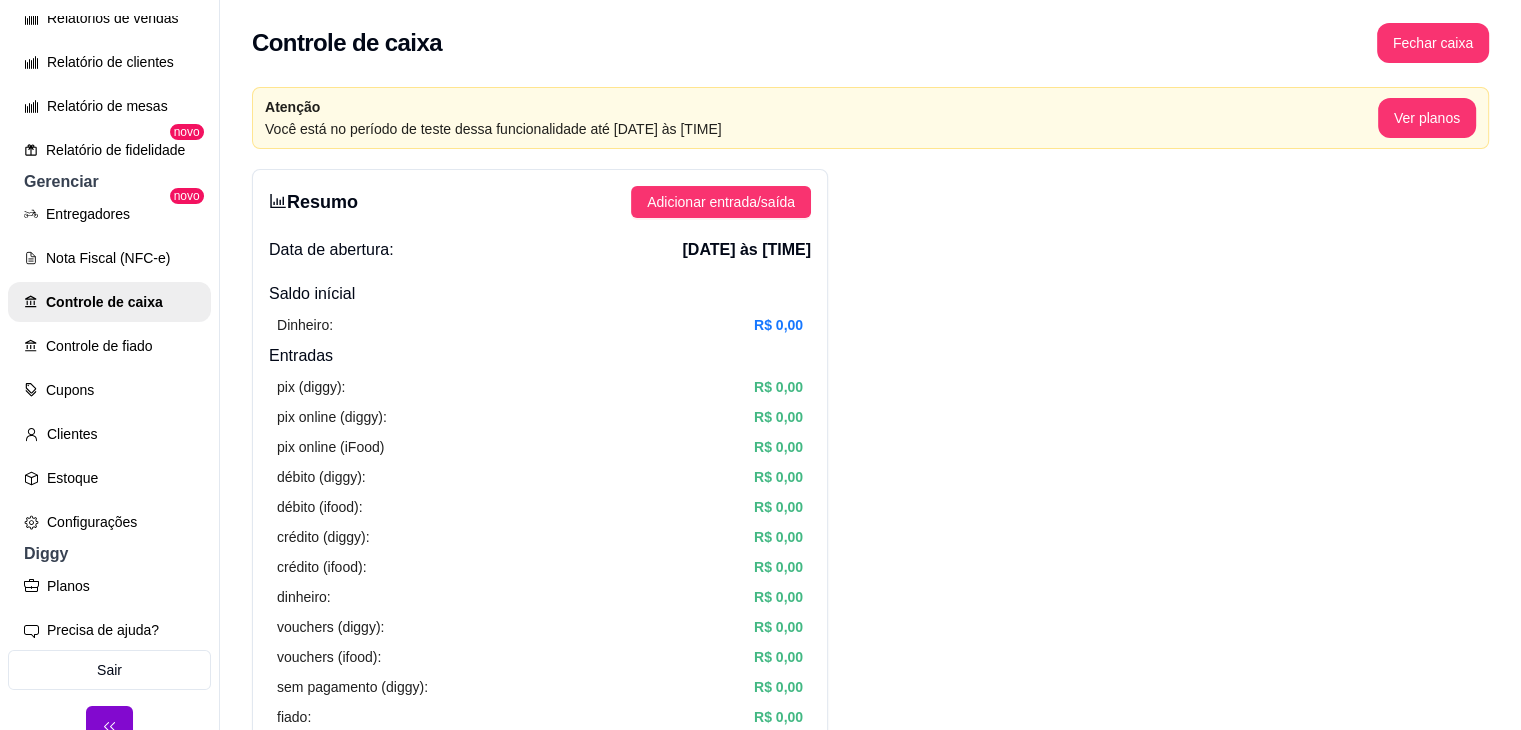 scroll, scrollTop: 0, scrollLeft: 0, axis: both 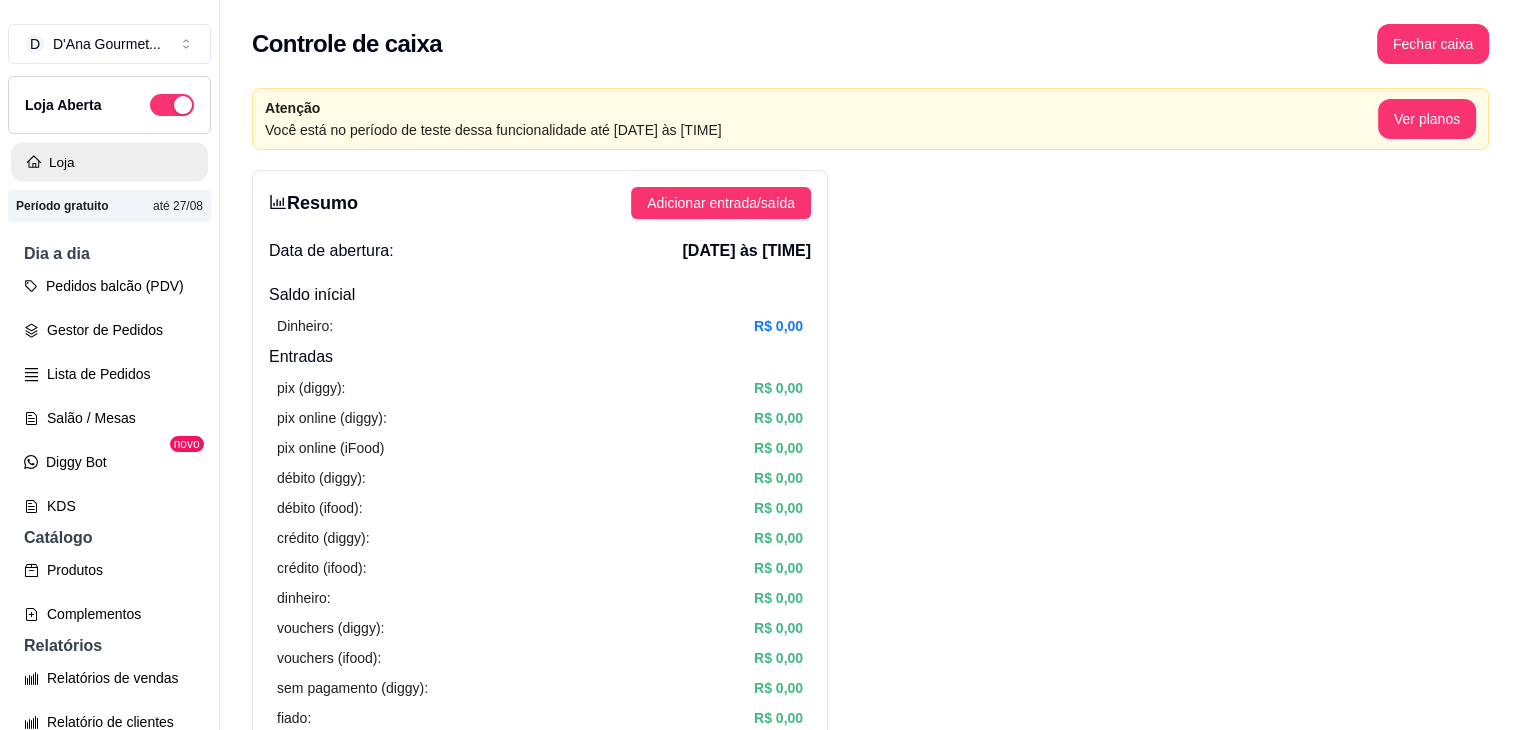 click on "Loja" at bounding box center (109, 162) 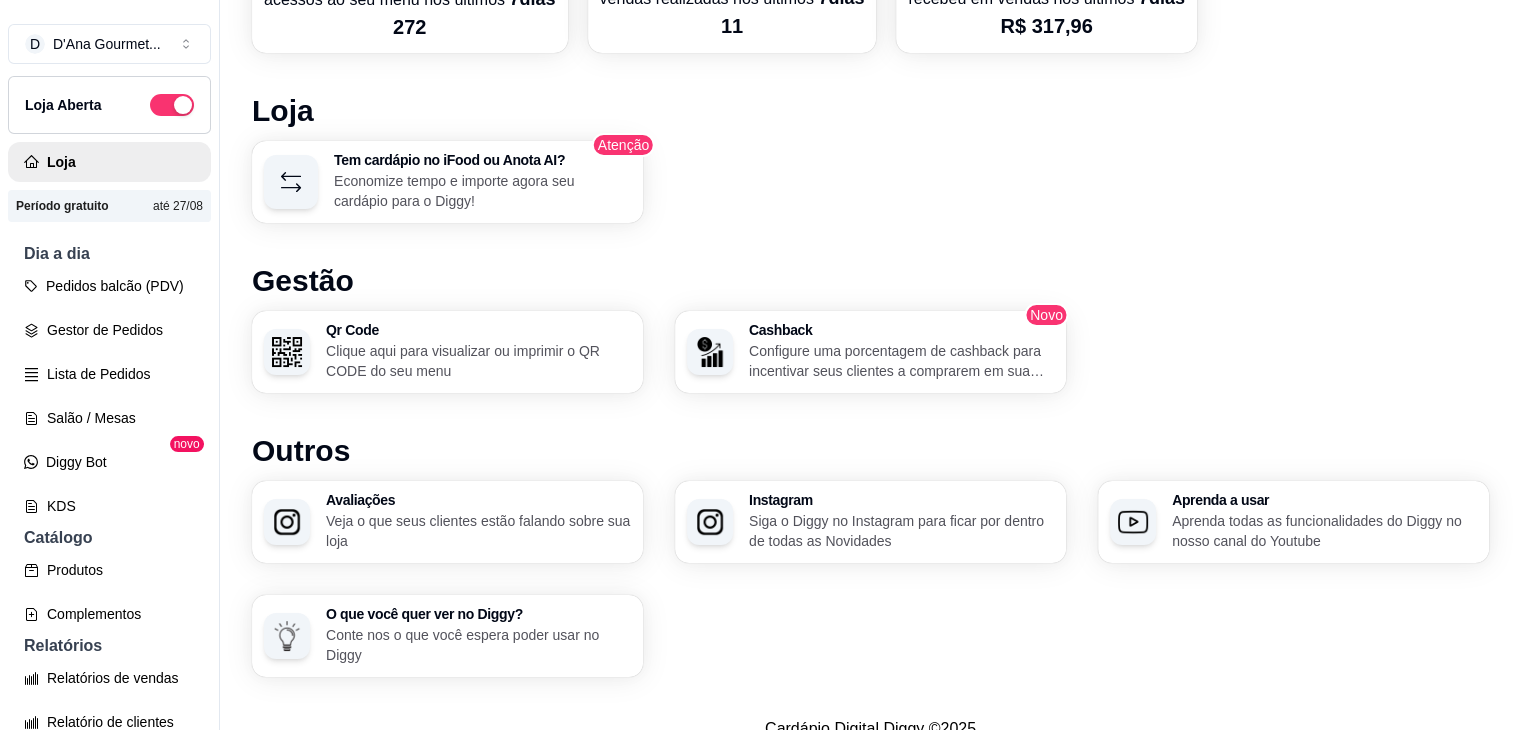 scroll, scrollTop: 1064, scrollLeft: 0, axis: vertical 